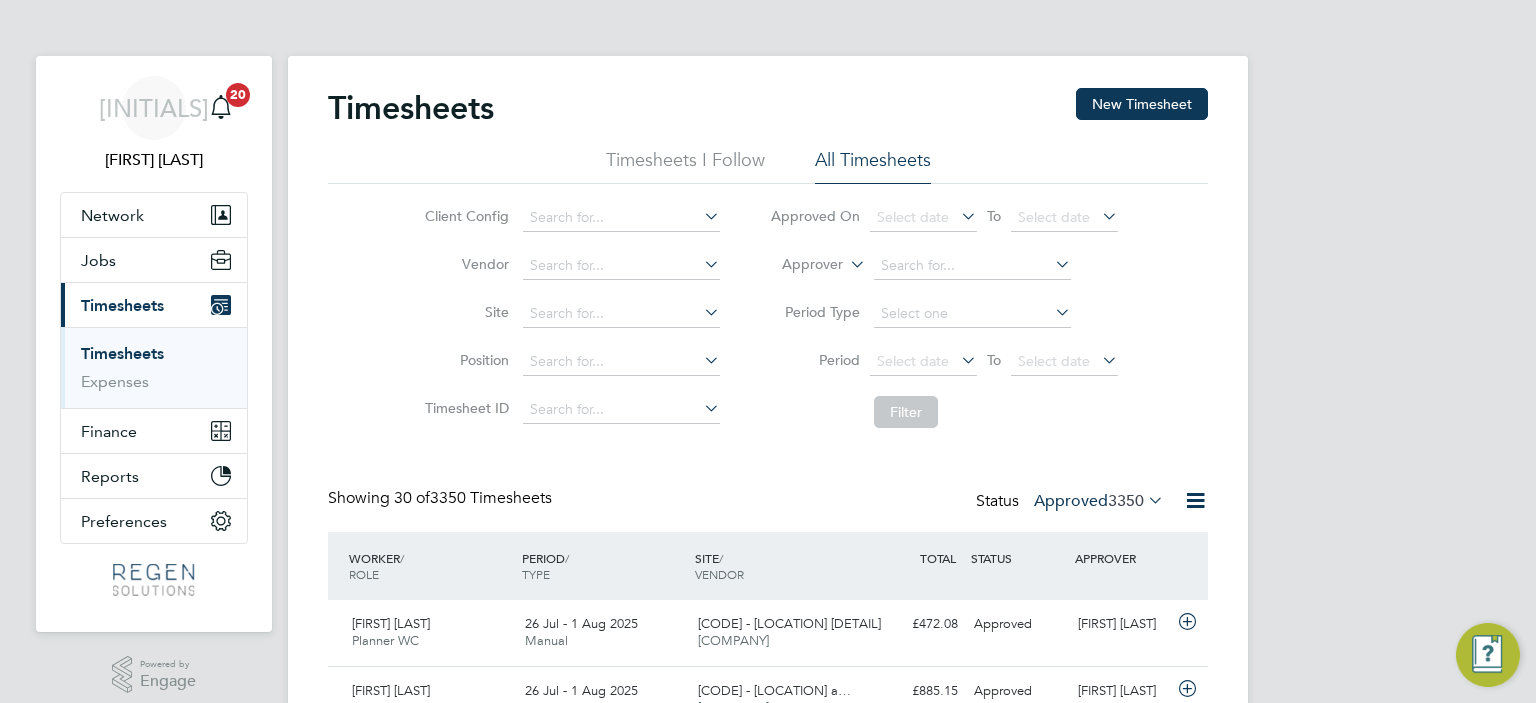 scroll, scrollTop: 0, scrollLeft: 0, axis: both 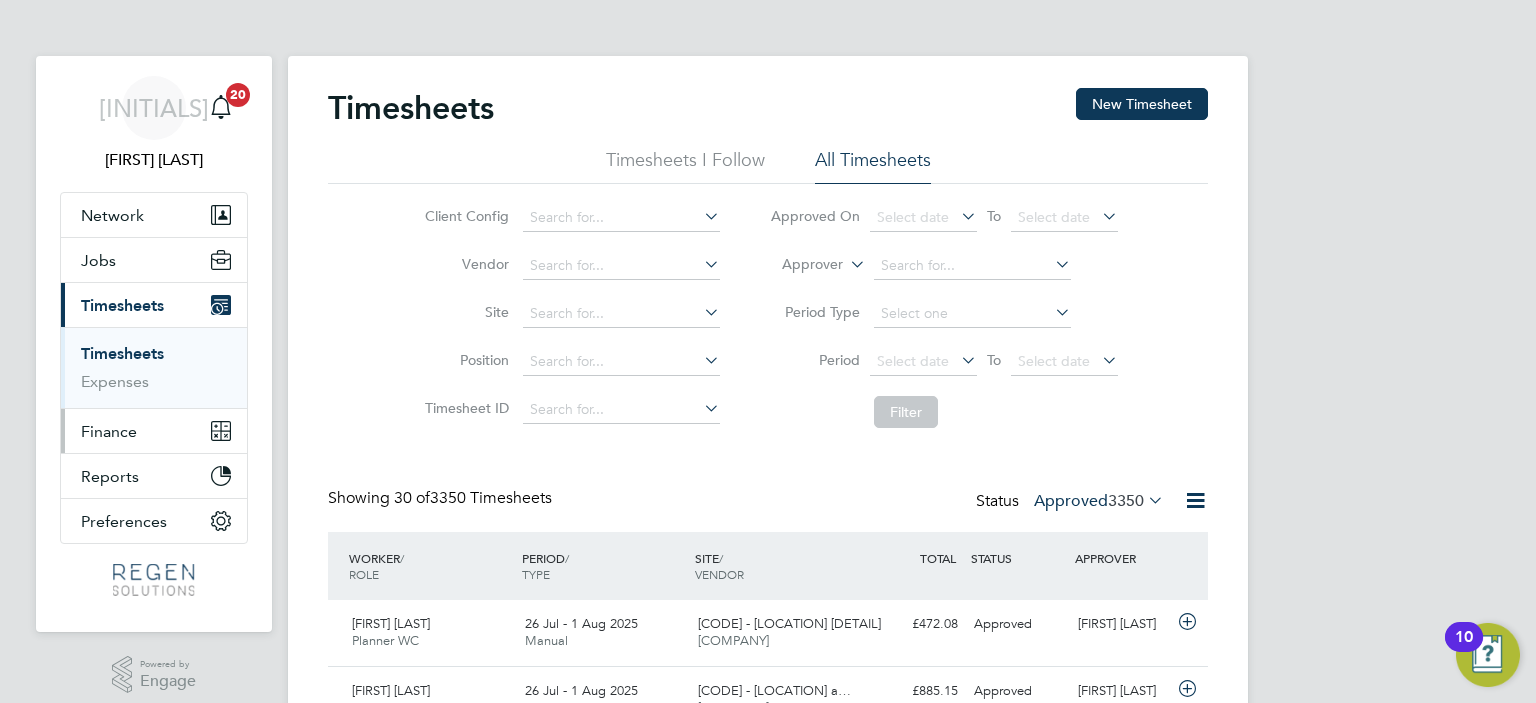 click on "Finance" at bounding box center [154, 431] 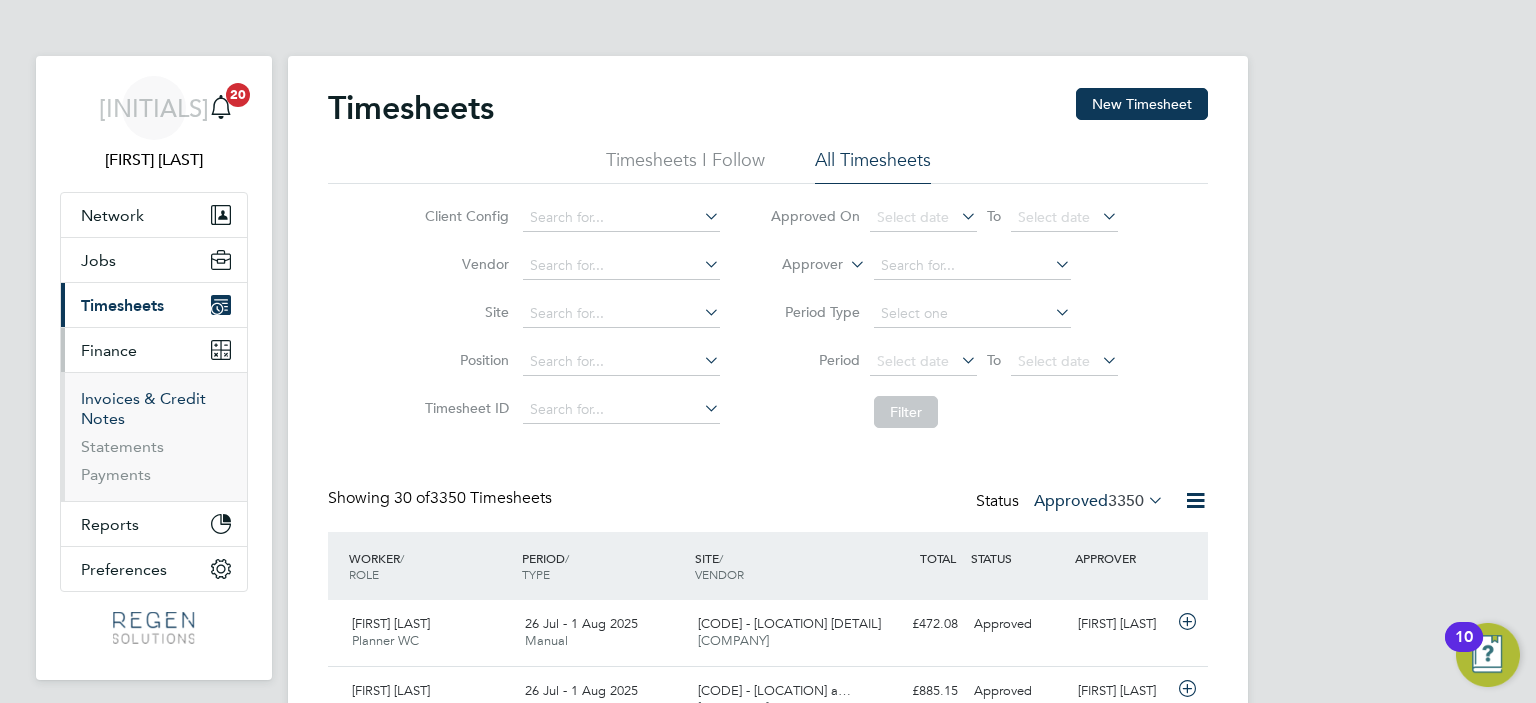 click on "Invoices & Credit Notes" at bounding box center (143, 408) 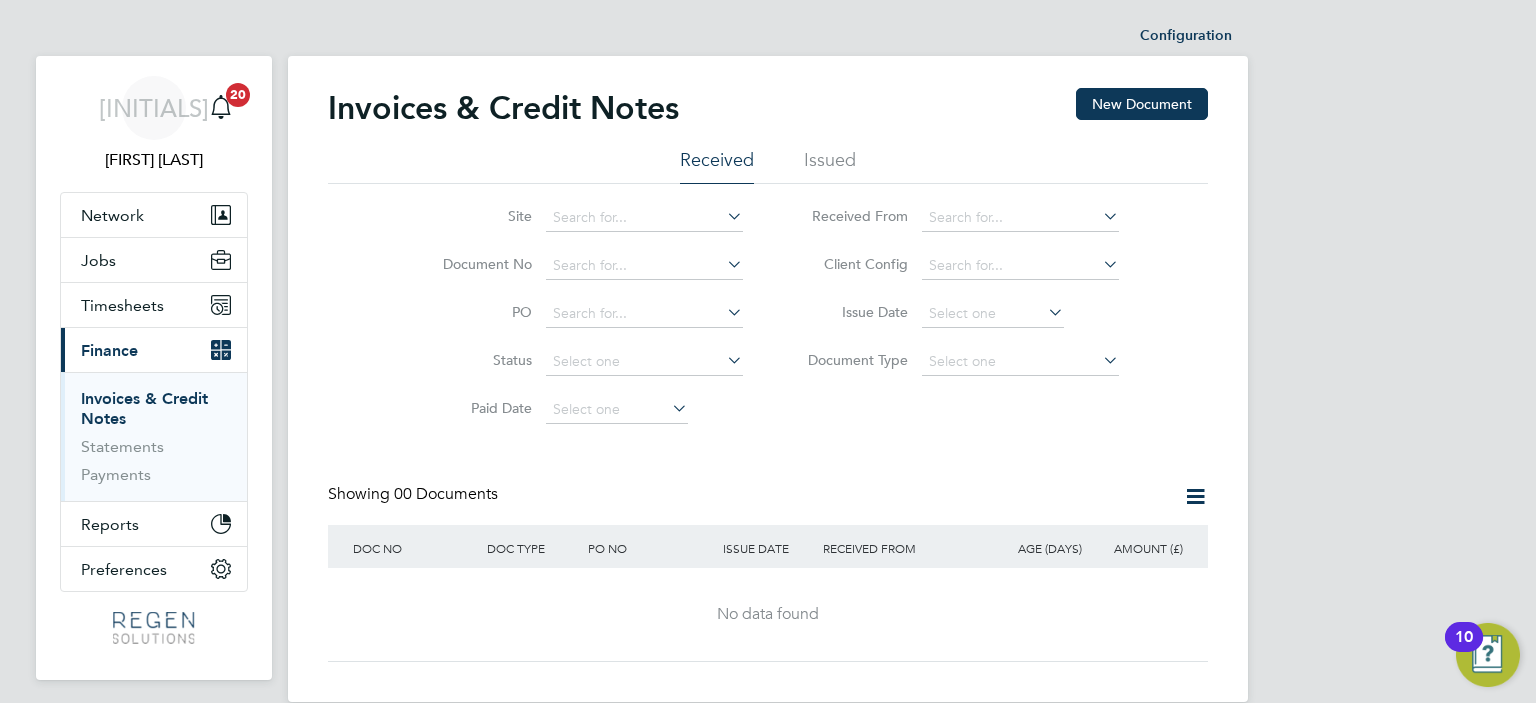 click on "Issued" 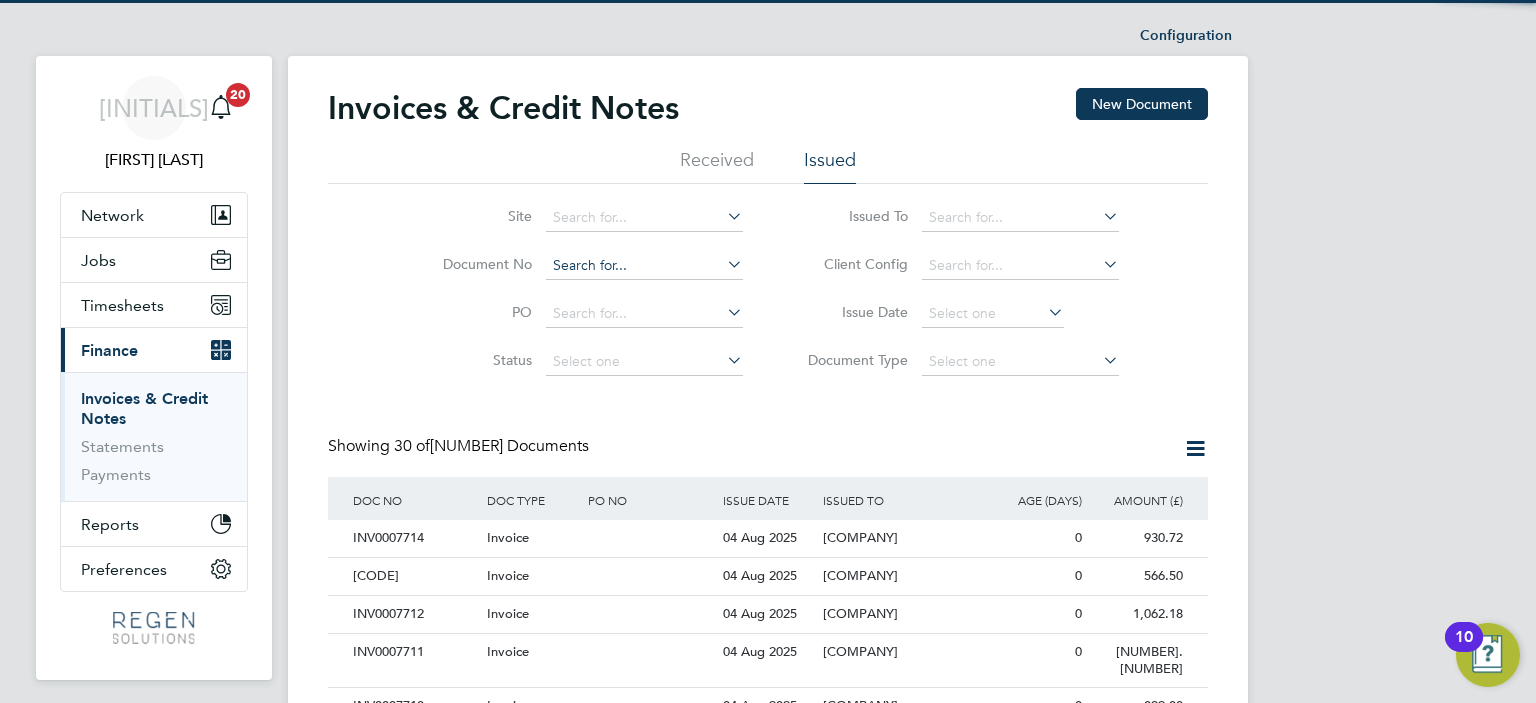 scroll, scrollTop: 10, scrollLeft: 9, axis: both 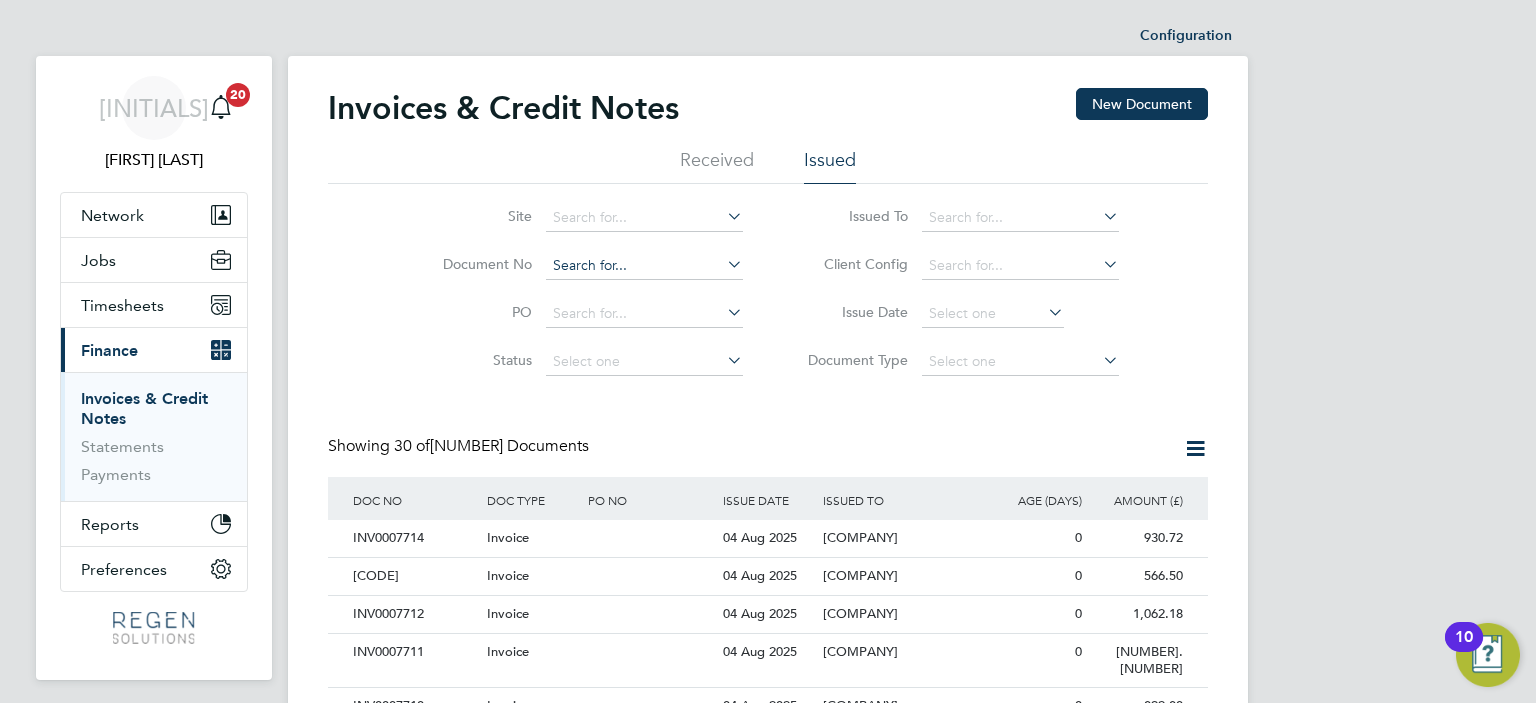 click 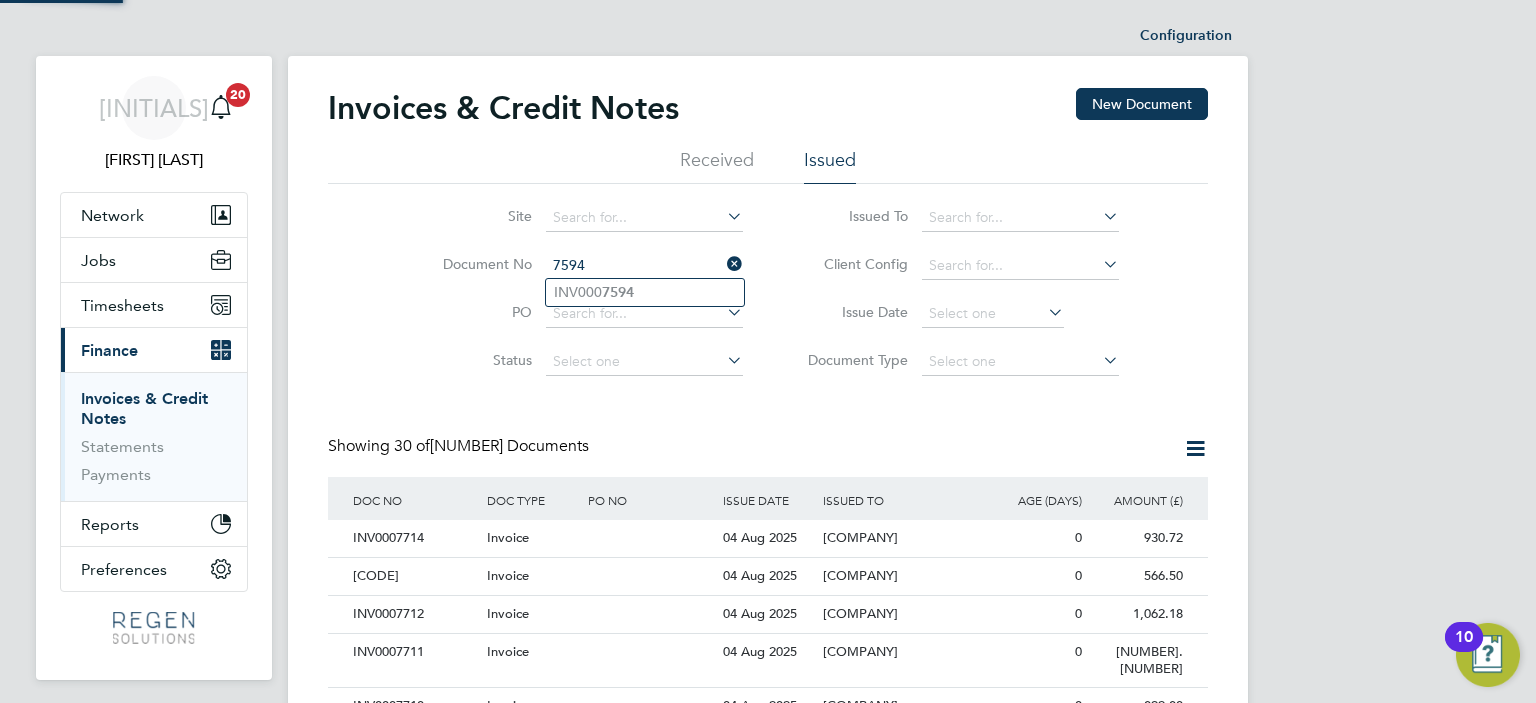 type on "INV0007594" 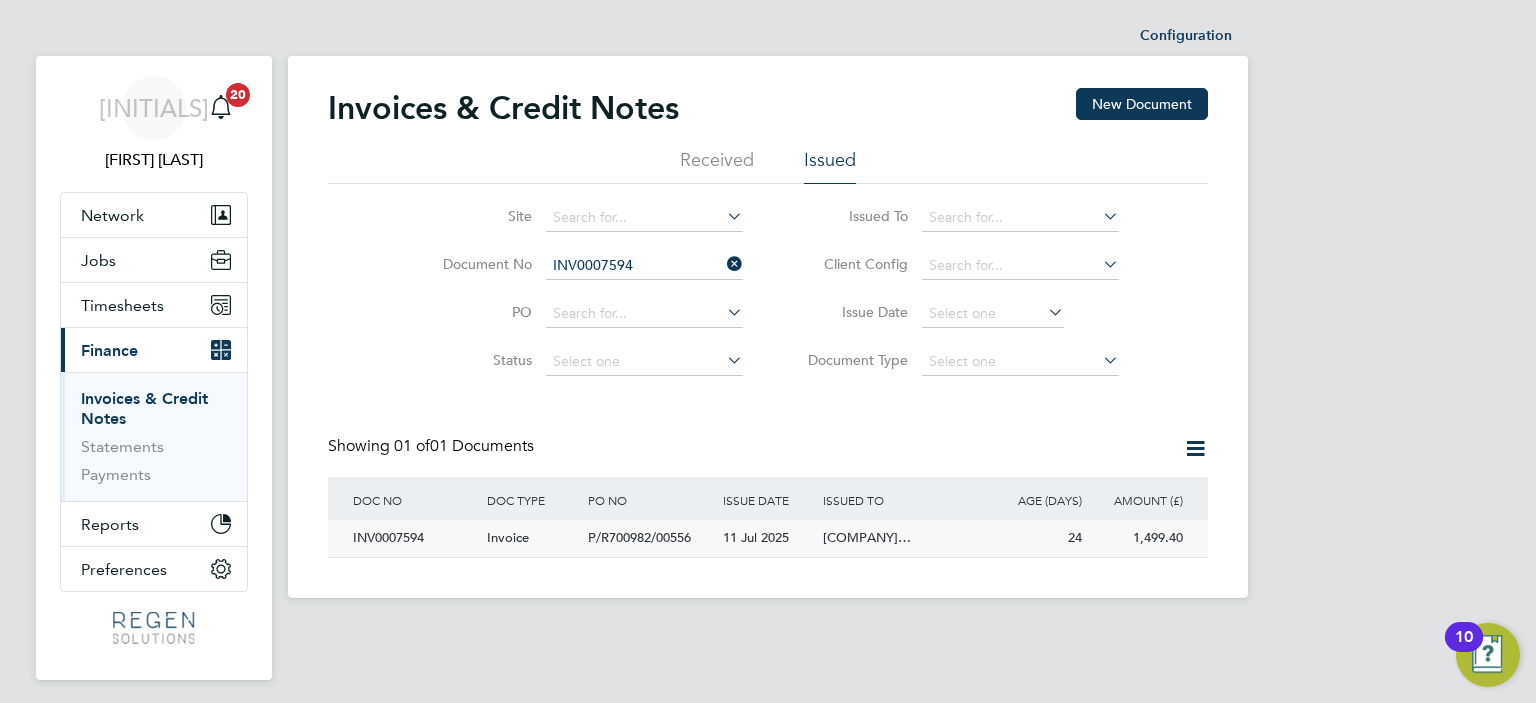 click on "P/R700982/00556" 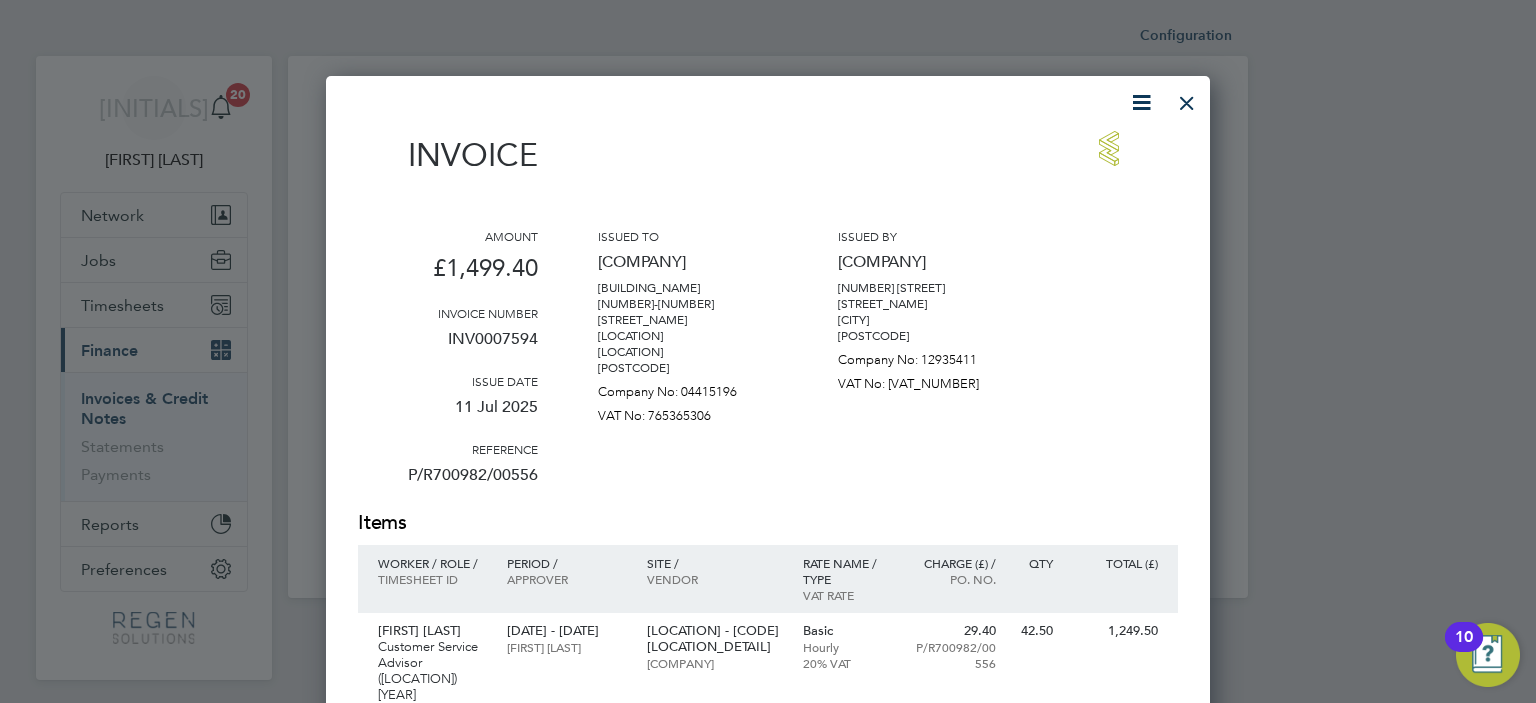 click at bounding box center (1187, 98) 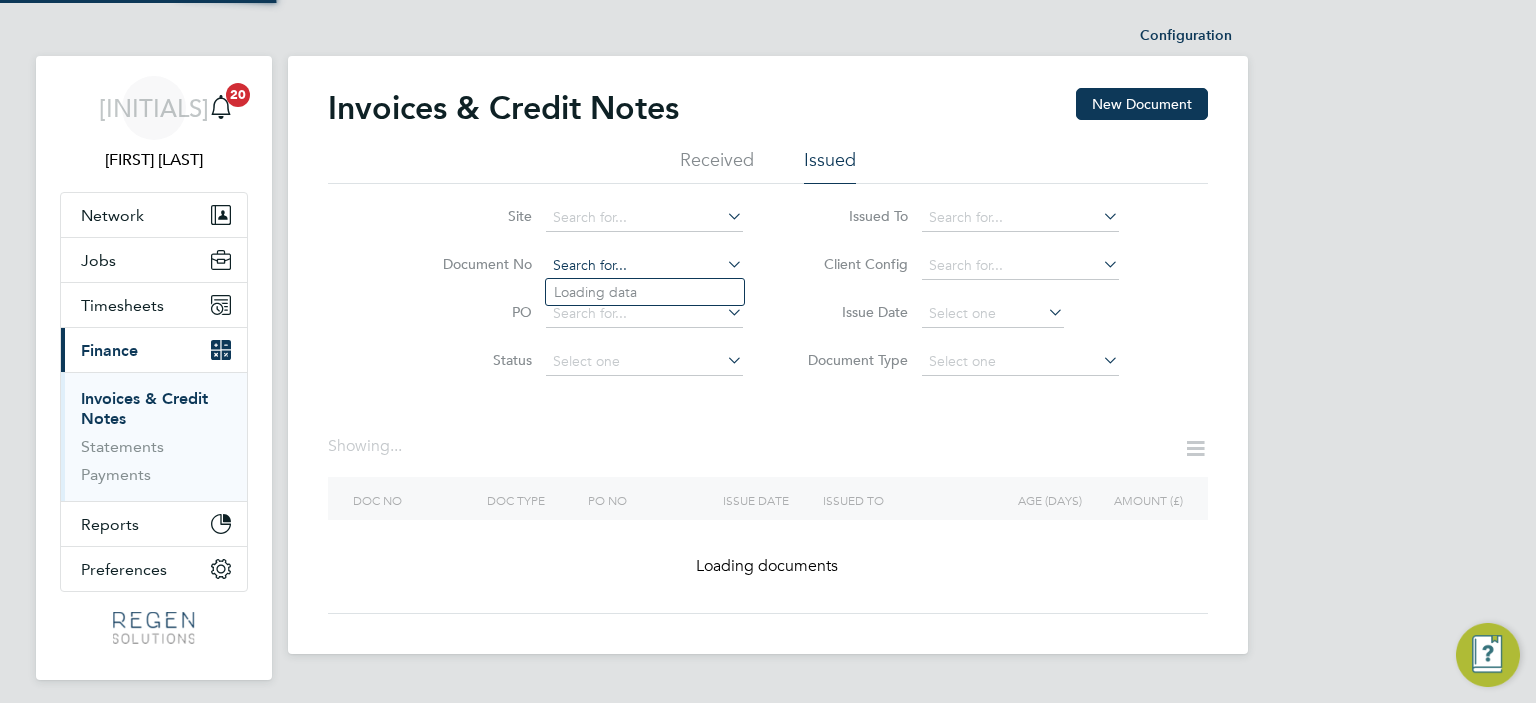click 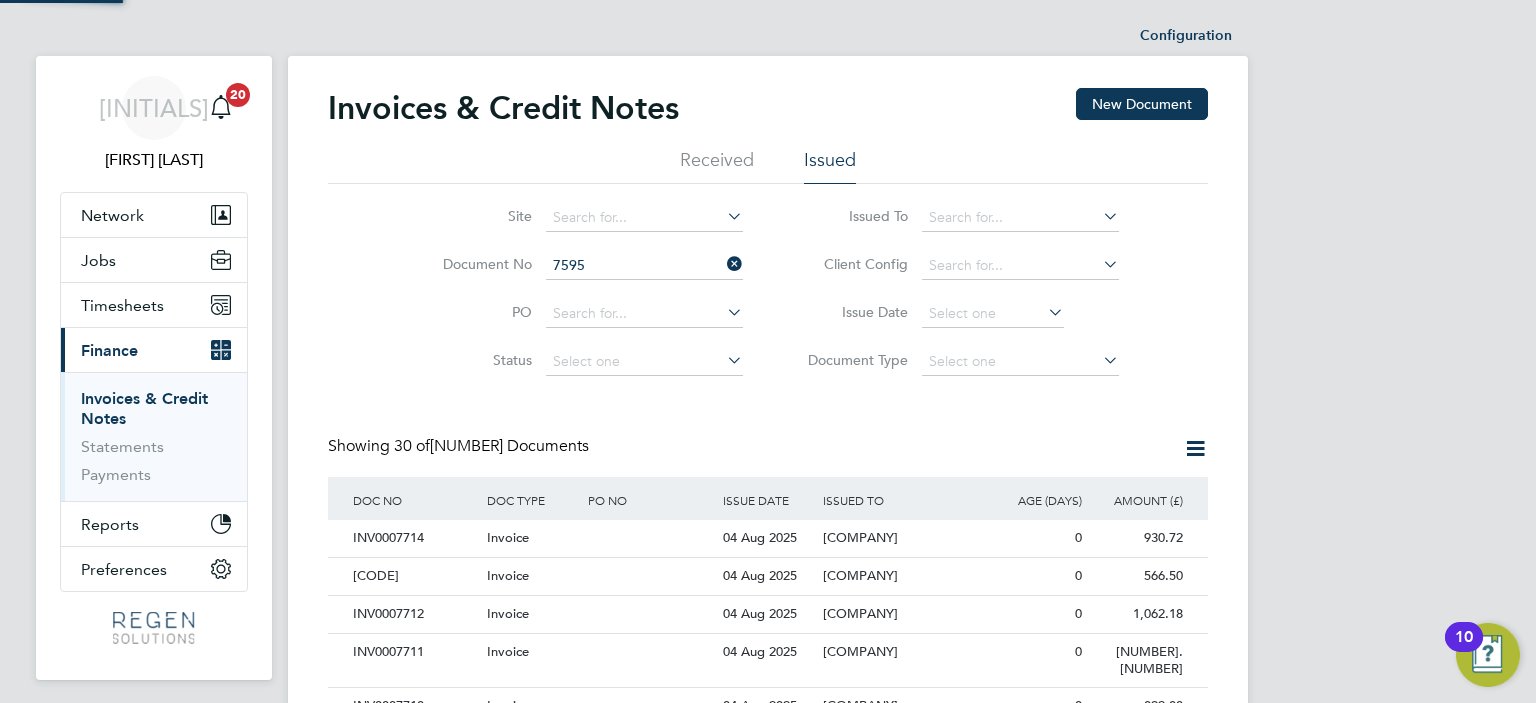 click on "7595" 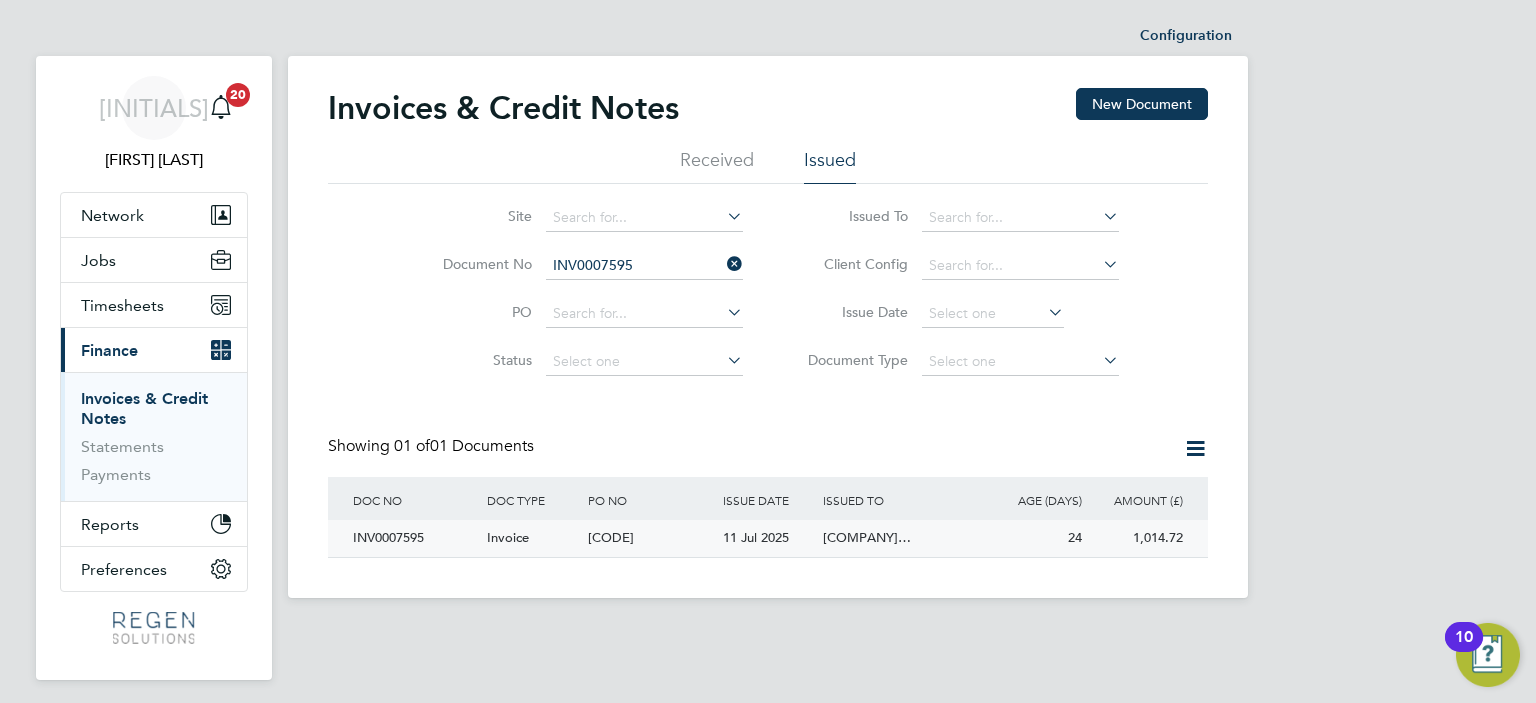click on "Invoice" 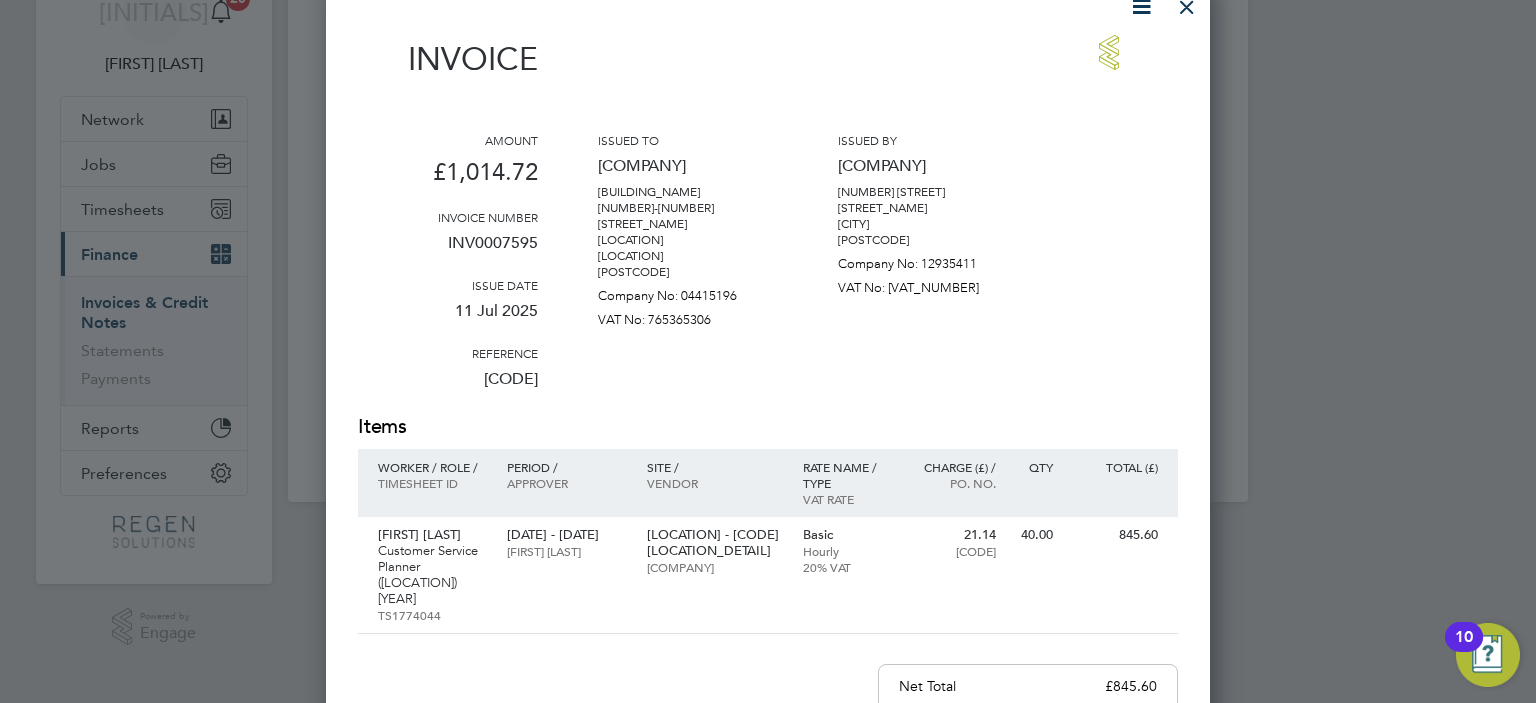 scroll, scrollTop: 0, scrollLeft: 0, axis: both 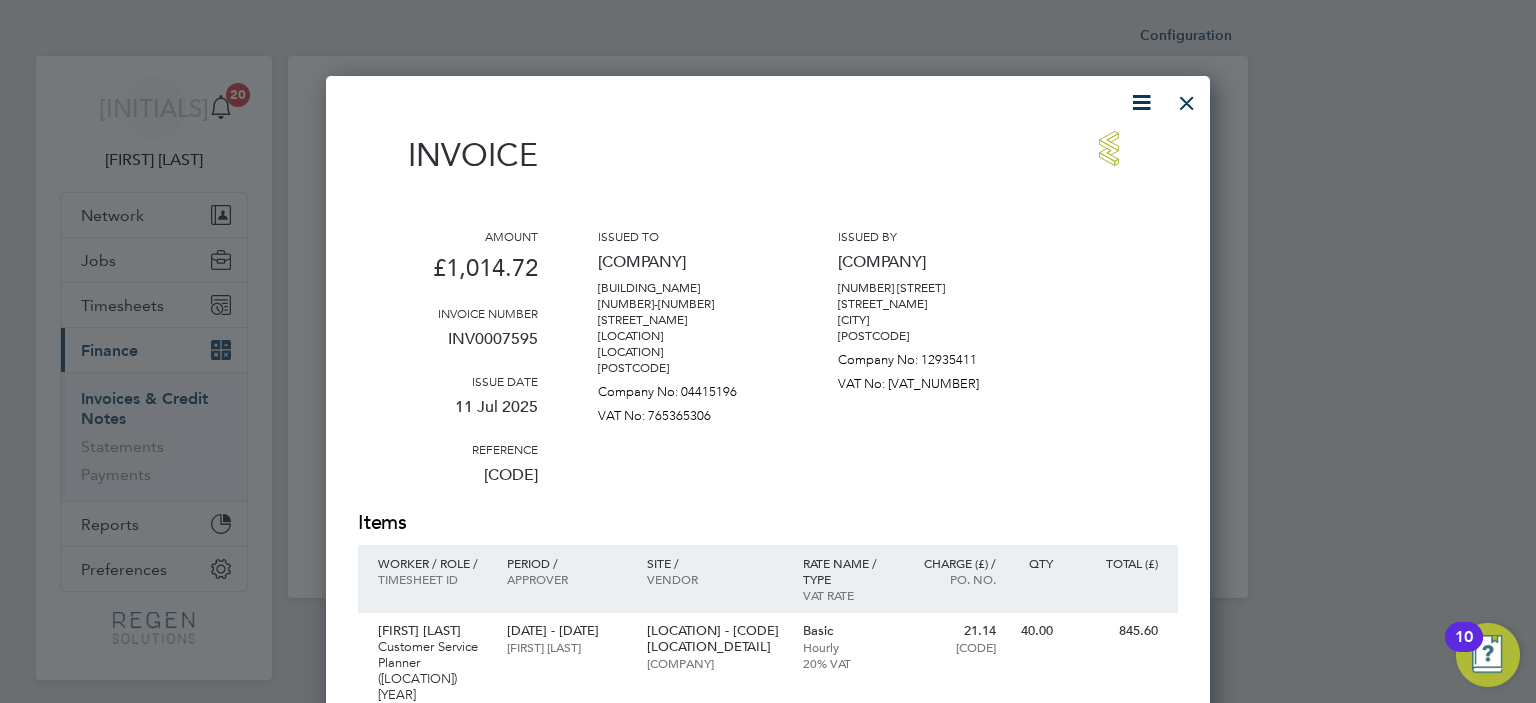 click at bounding box center (1187, 98) 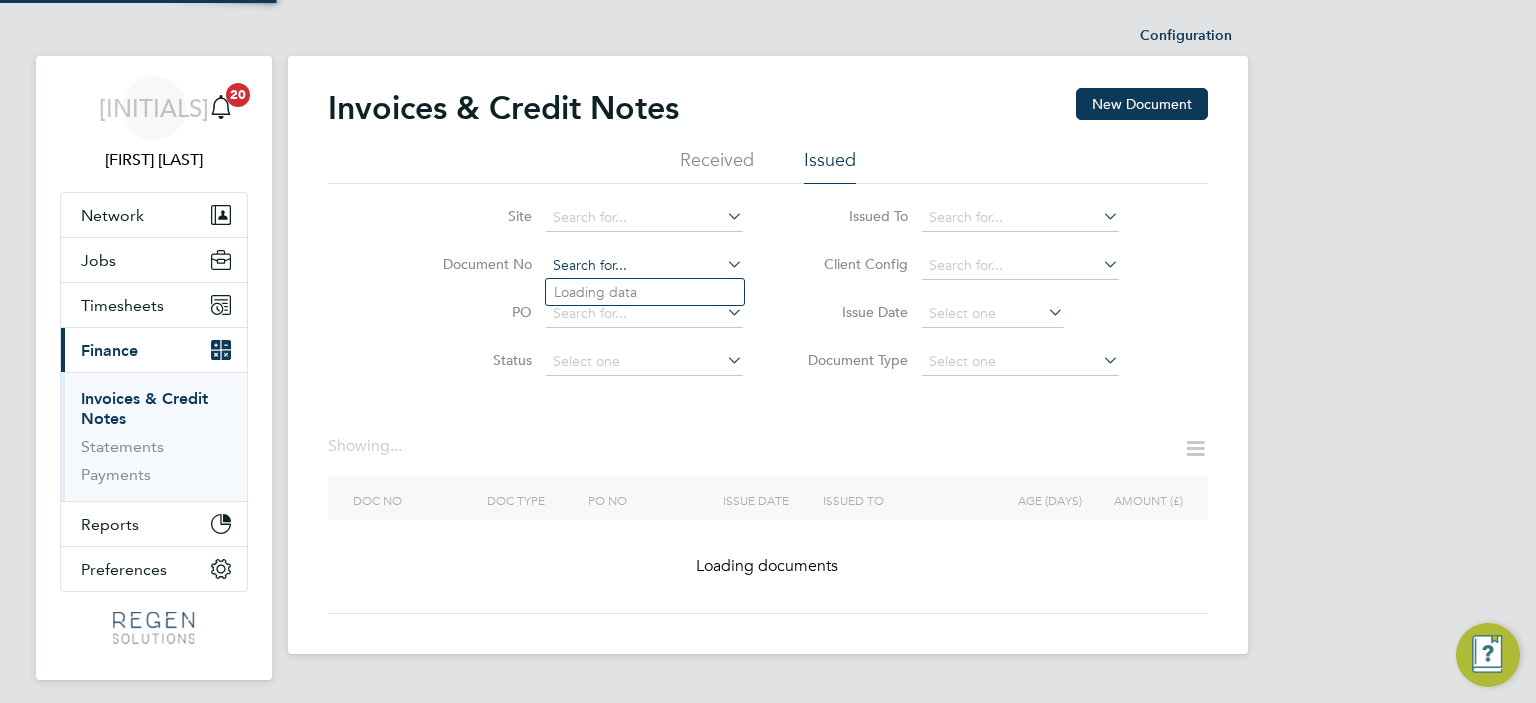 click 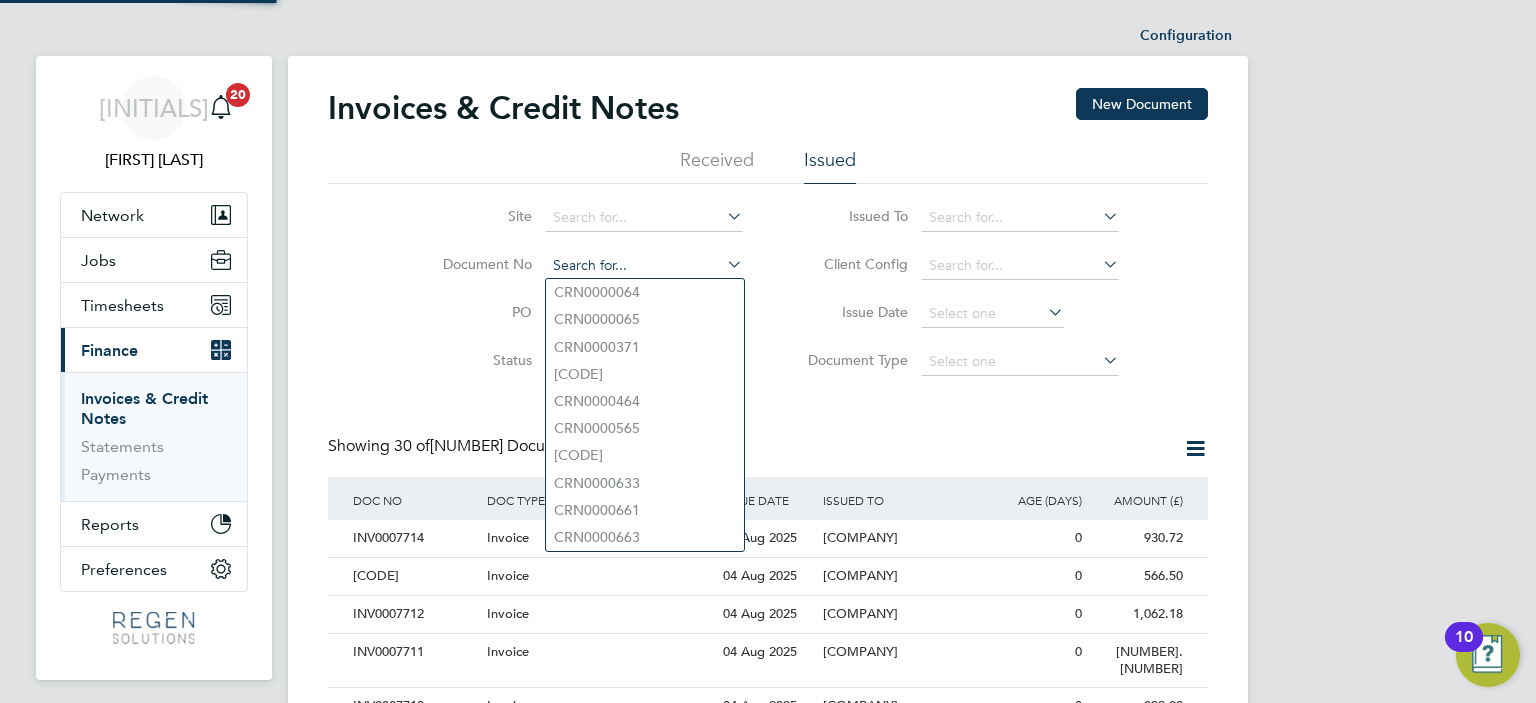 scroll, scrollTop: 10, scrollLeft: 9, axis: both 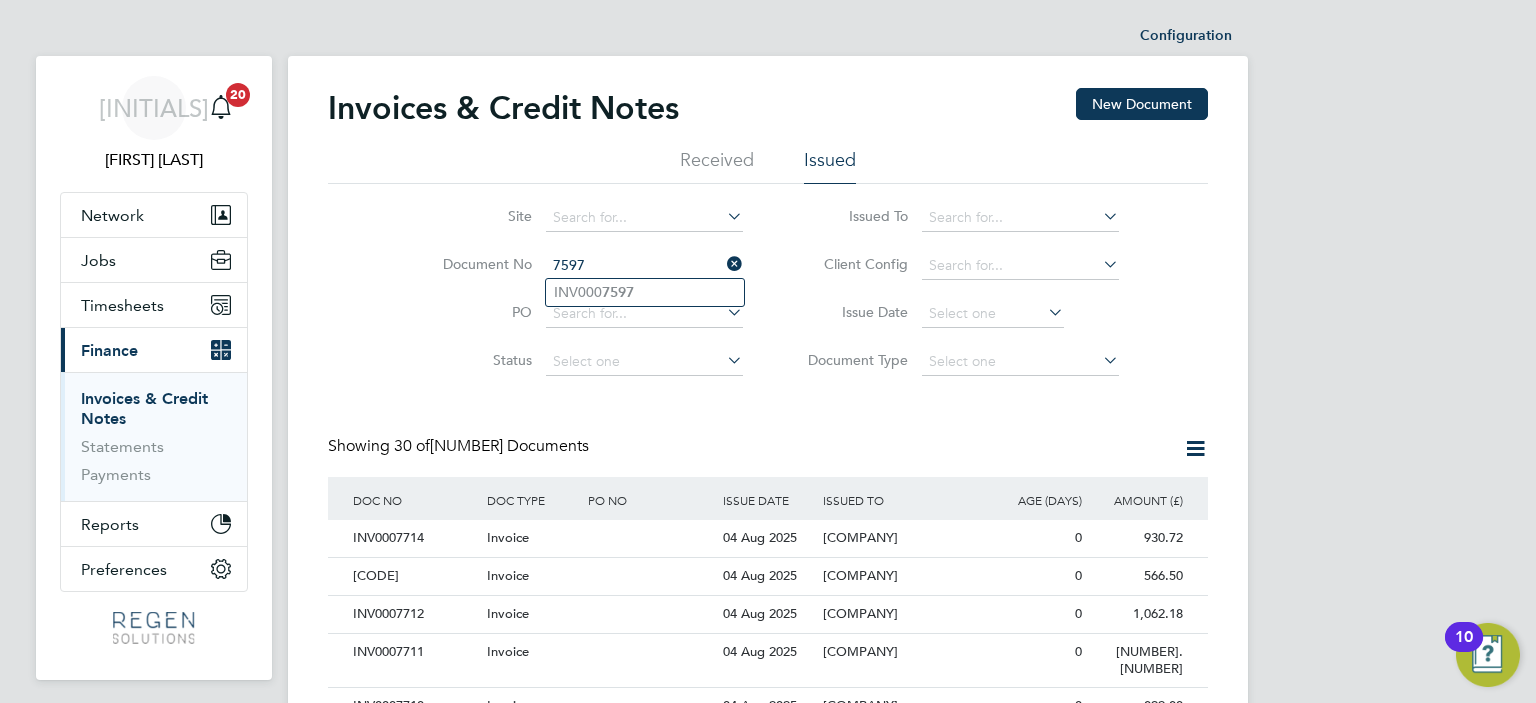 drag, startPoint x: 607, startPoint y: 291, endPoint x: 597, endPoint y: 278, distance: 16.40122 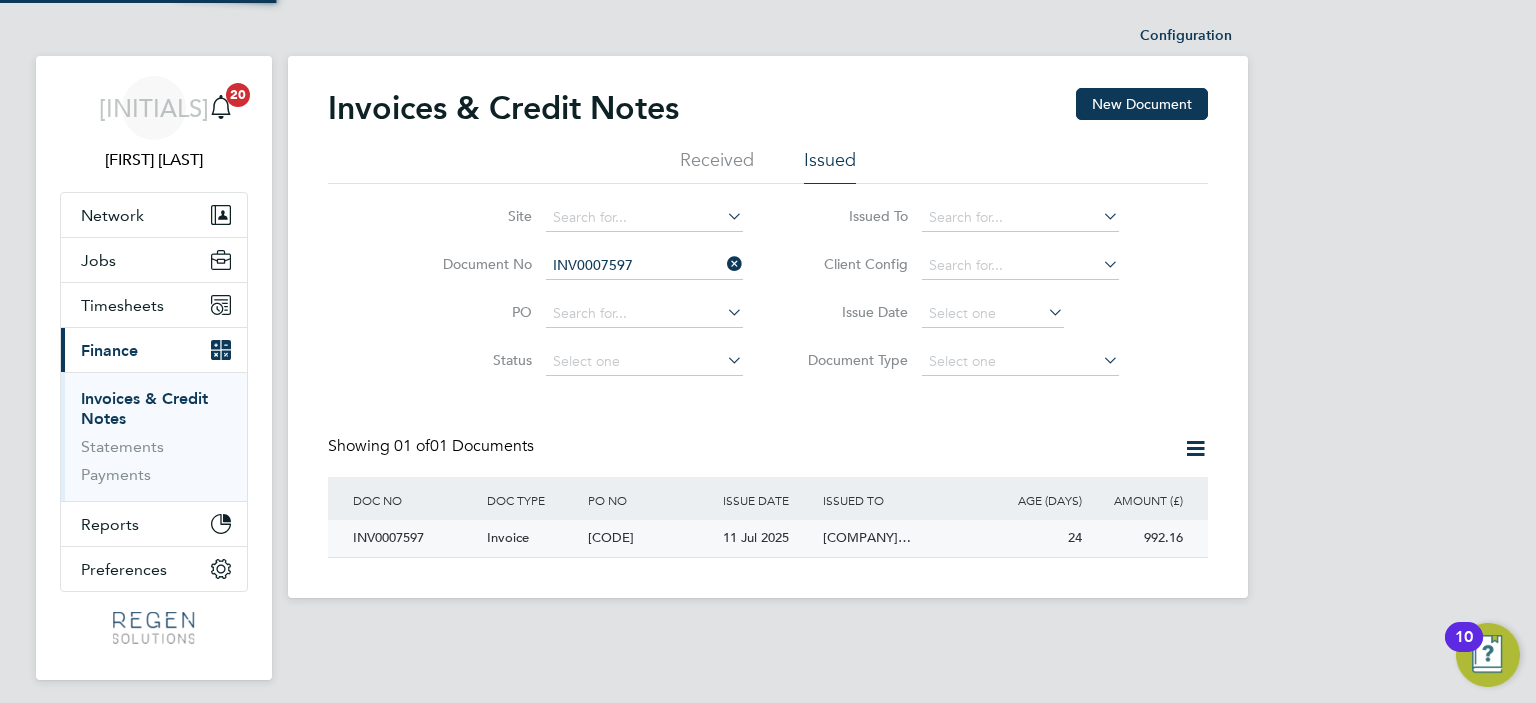 click on "Invoice" 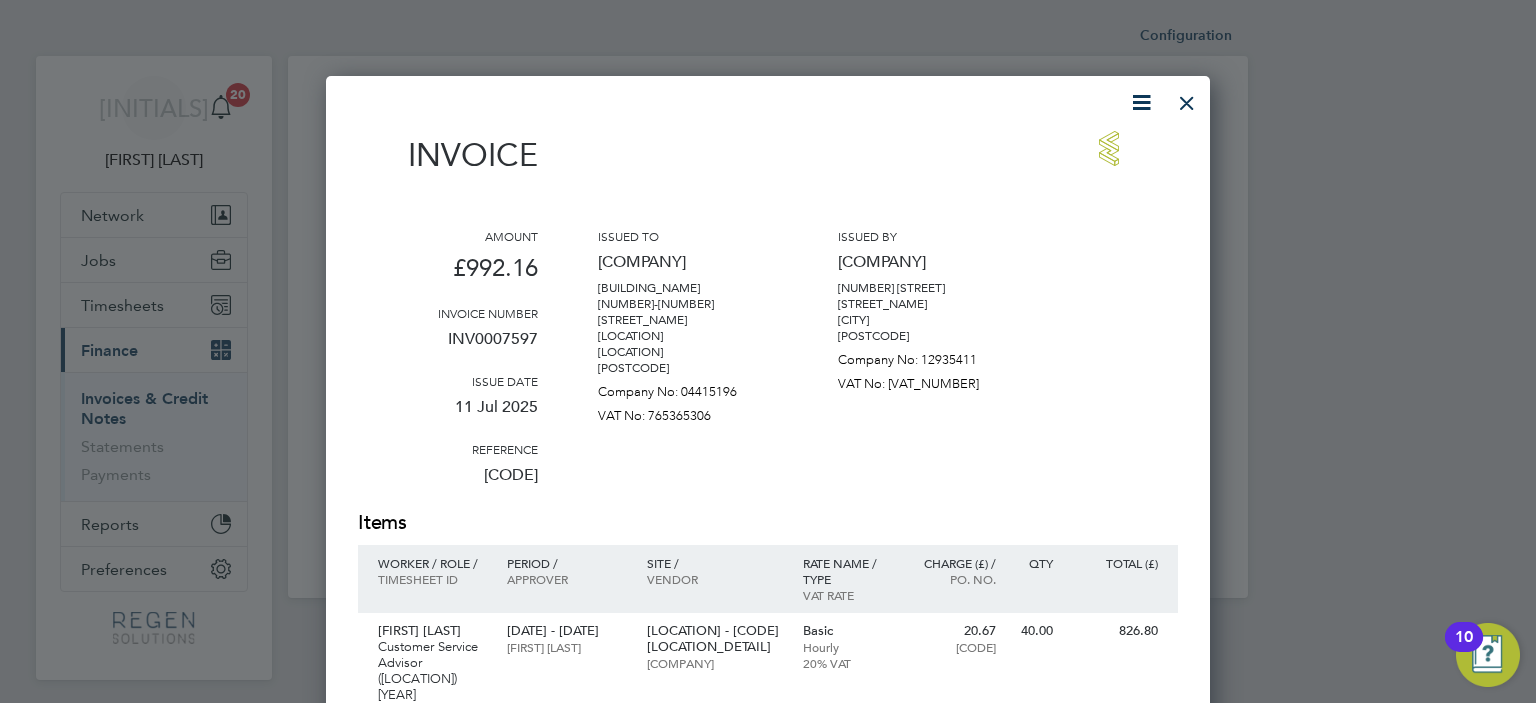 click at bounding box center [1187, 98] 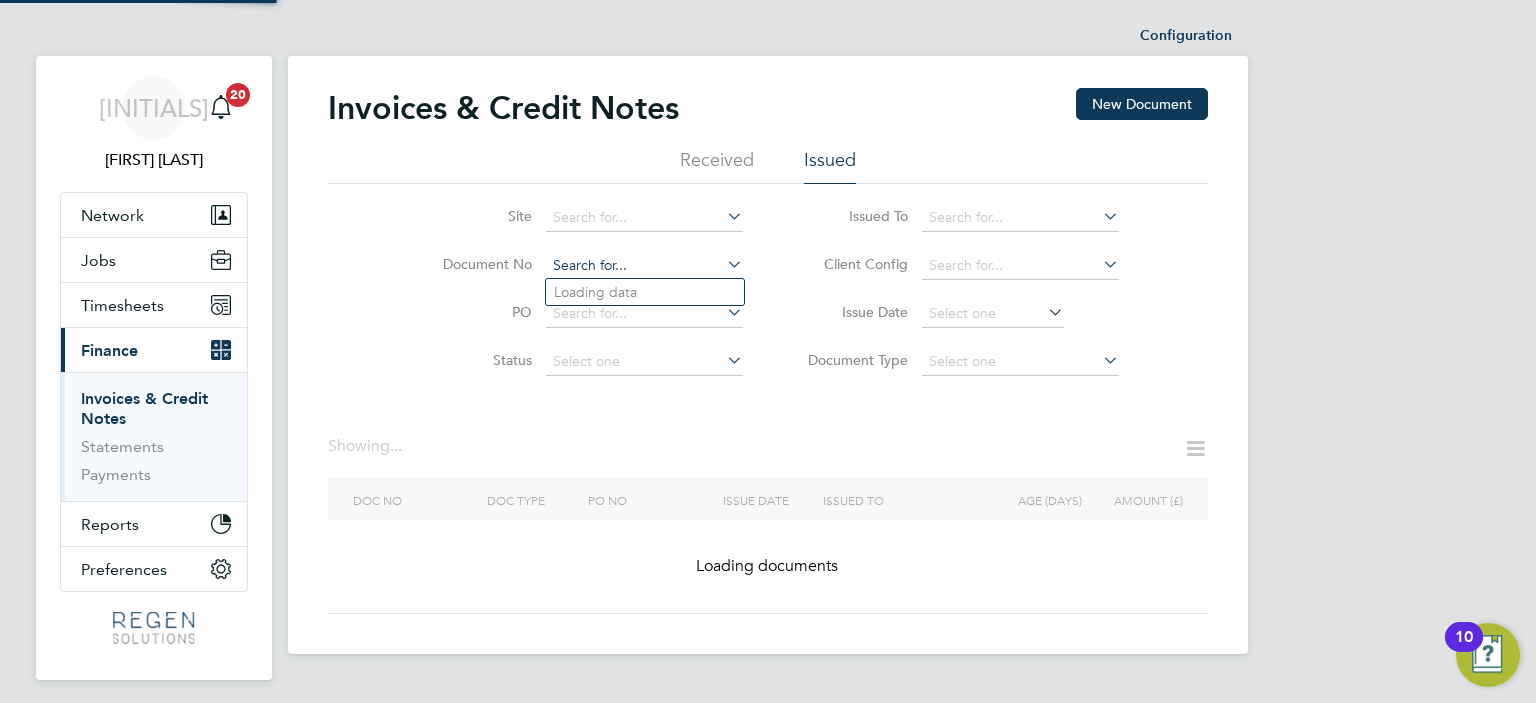 click 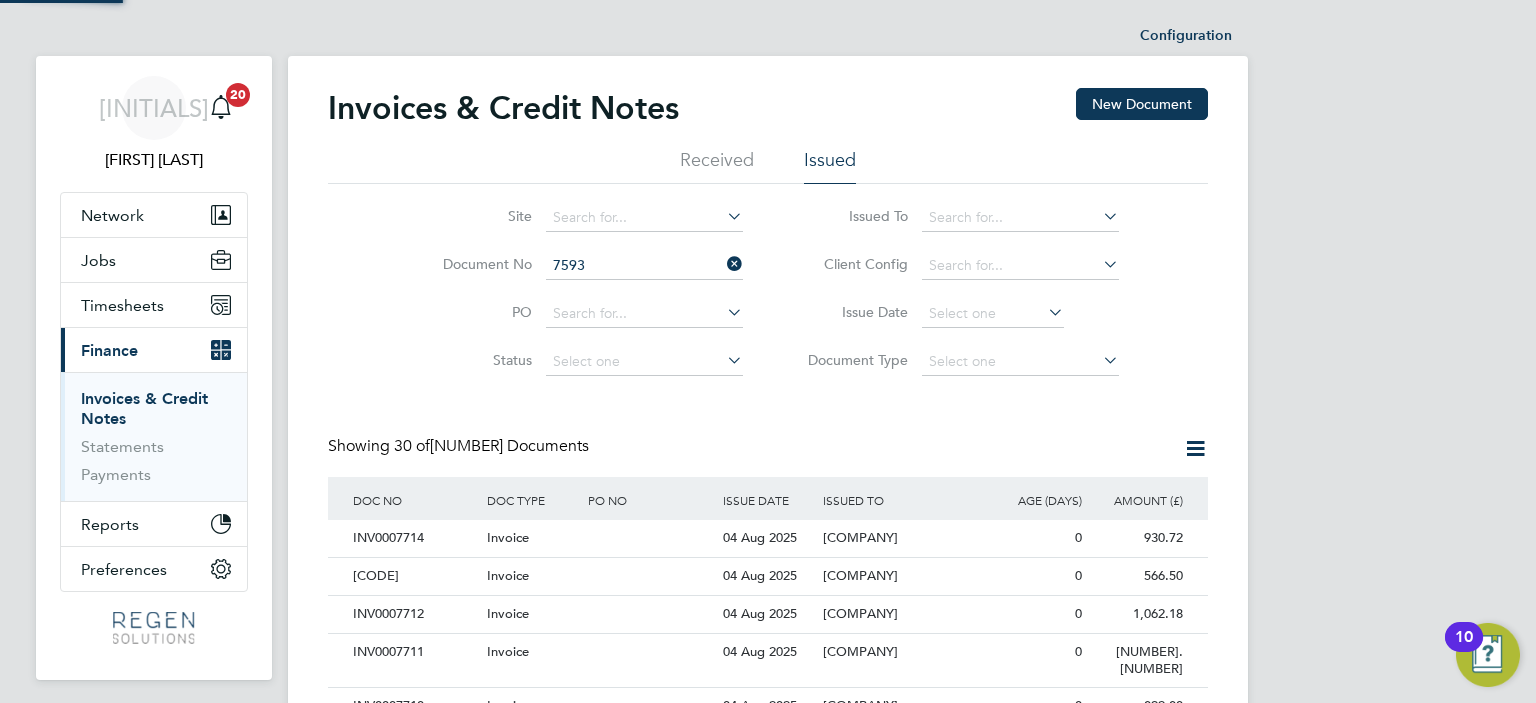 click on "7593" 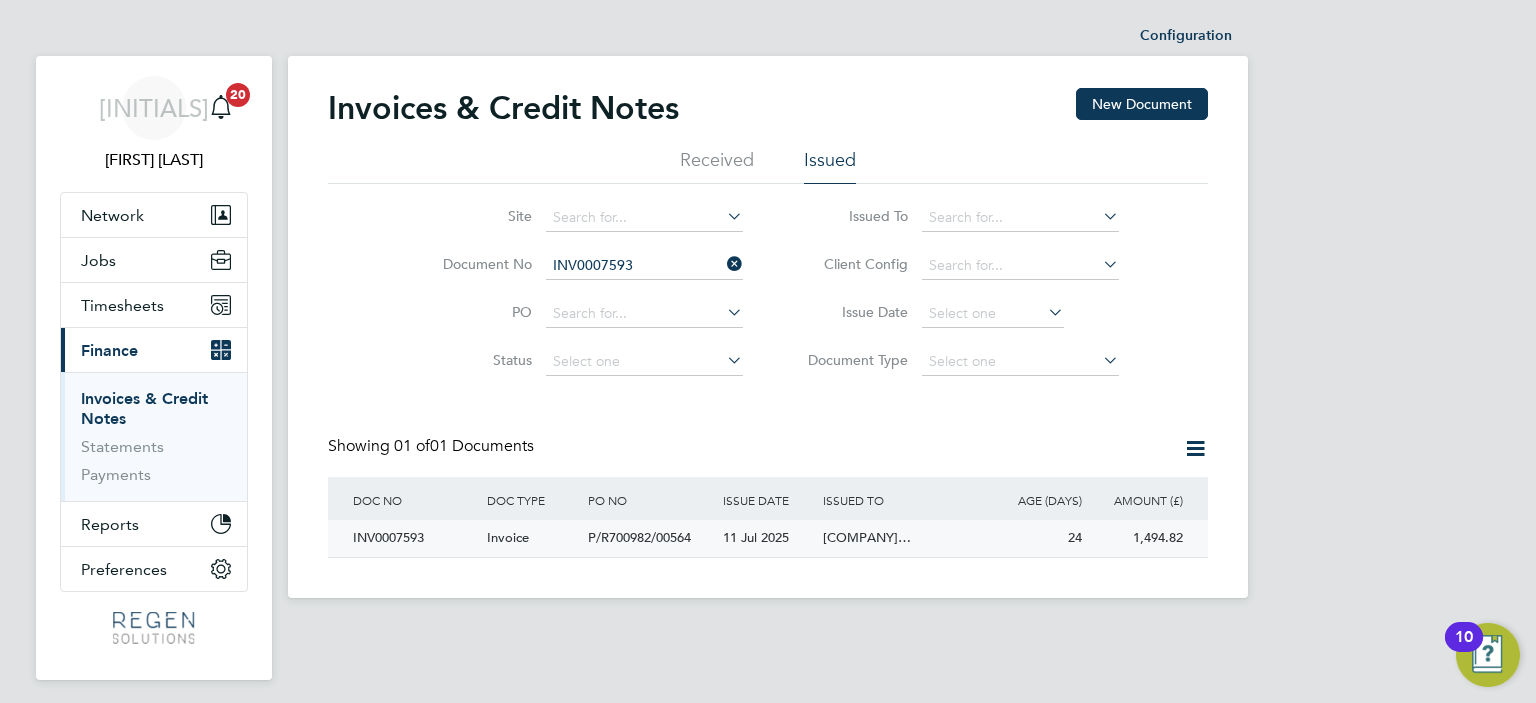 click on "Invoice" 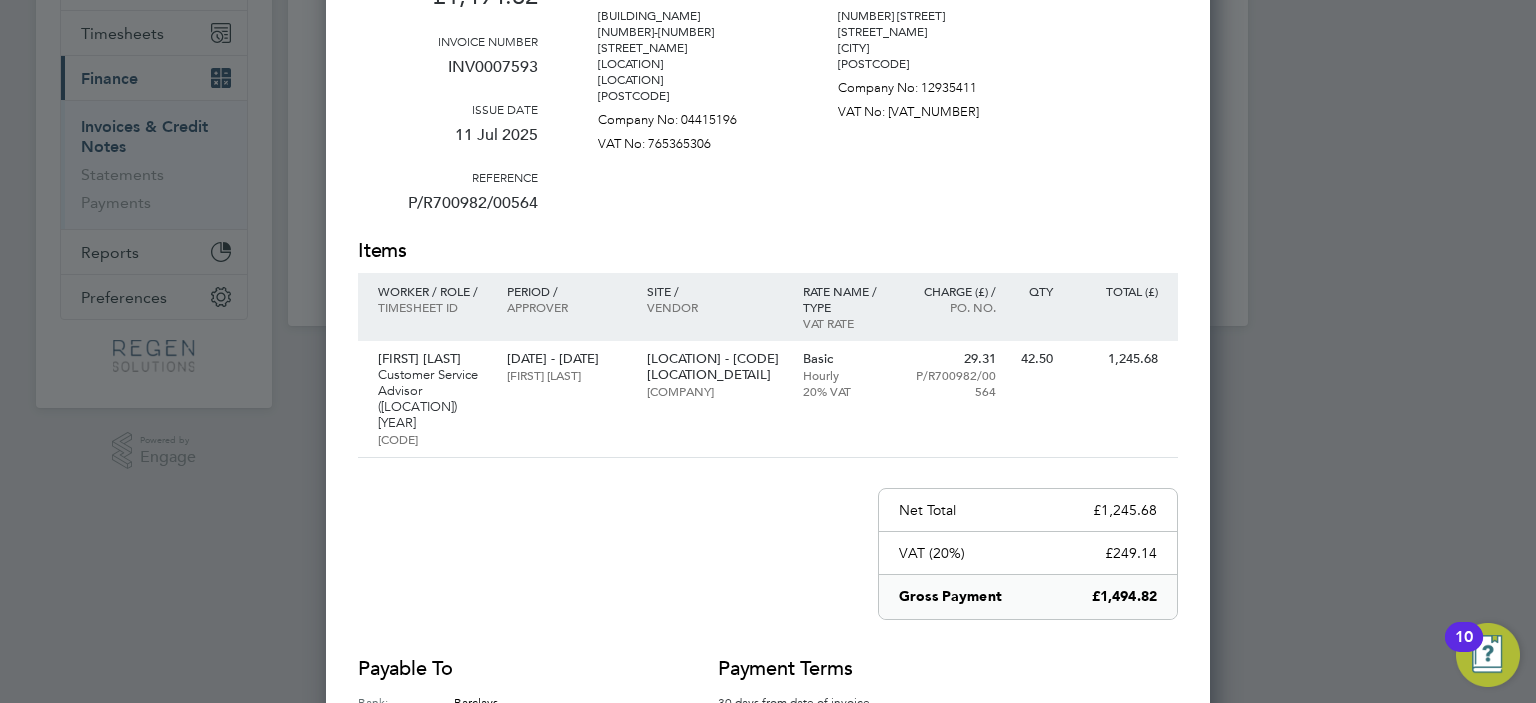 scroll, scrollTop: 0, scrollLeft: 0, axis: both 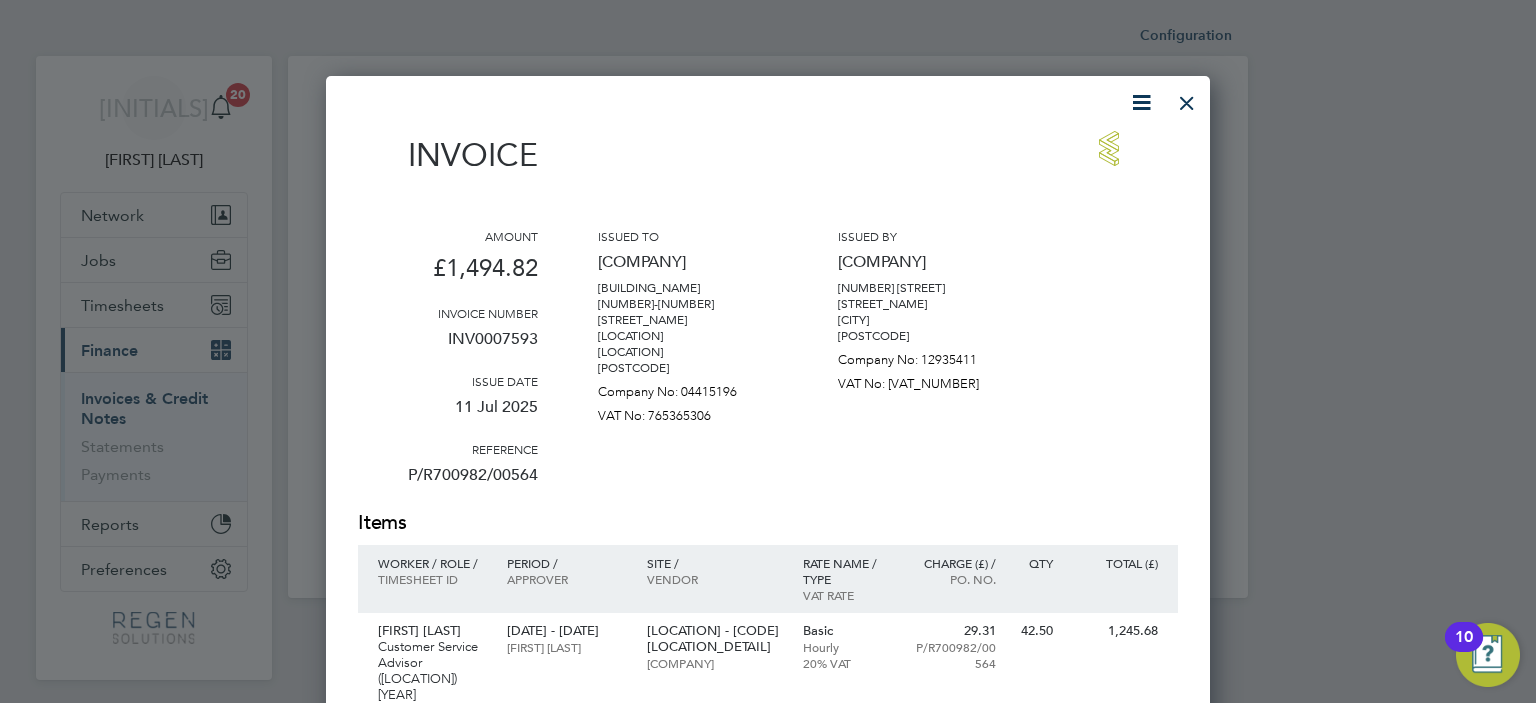 click at bounding box center [1187, 98] 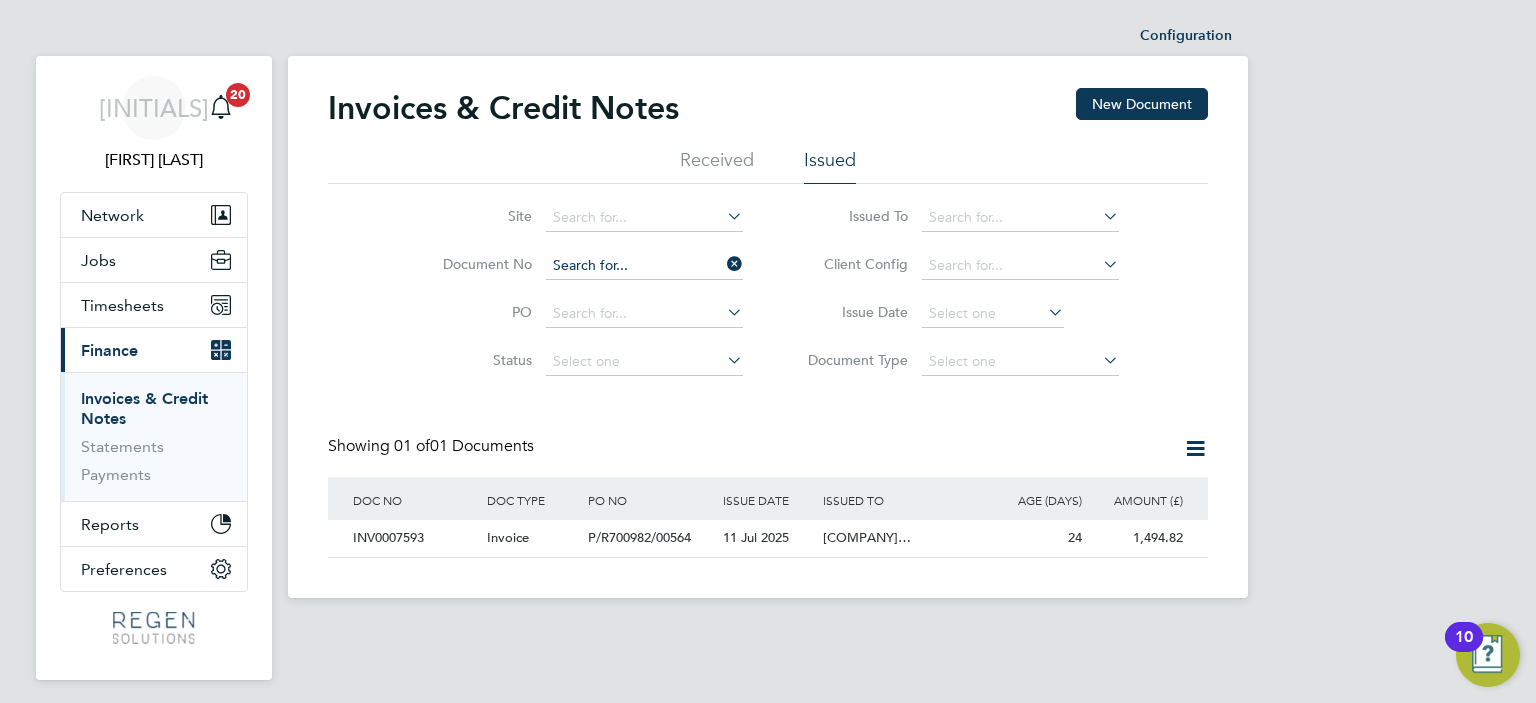 click 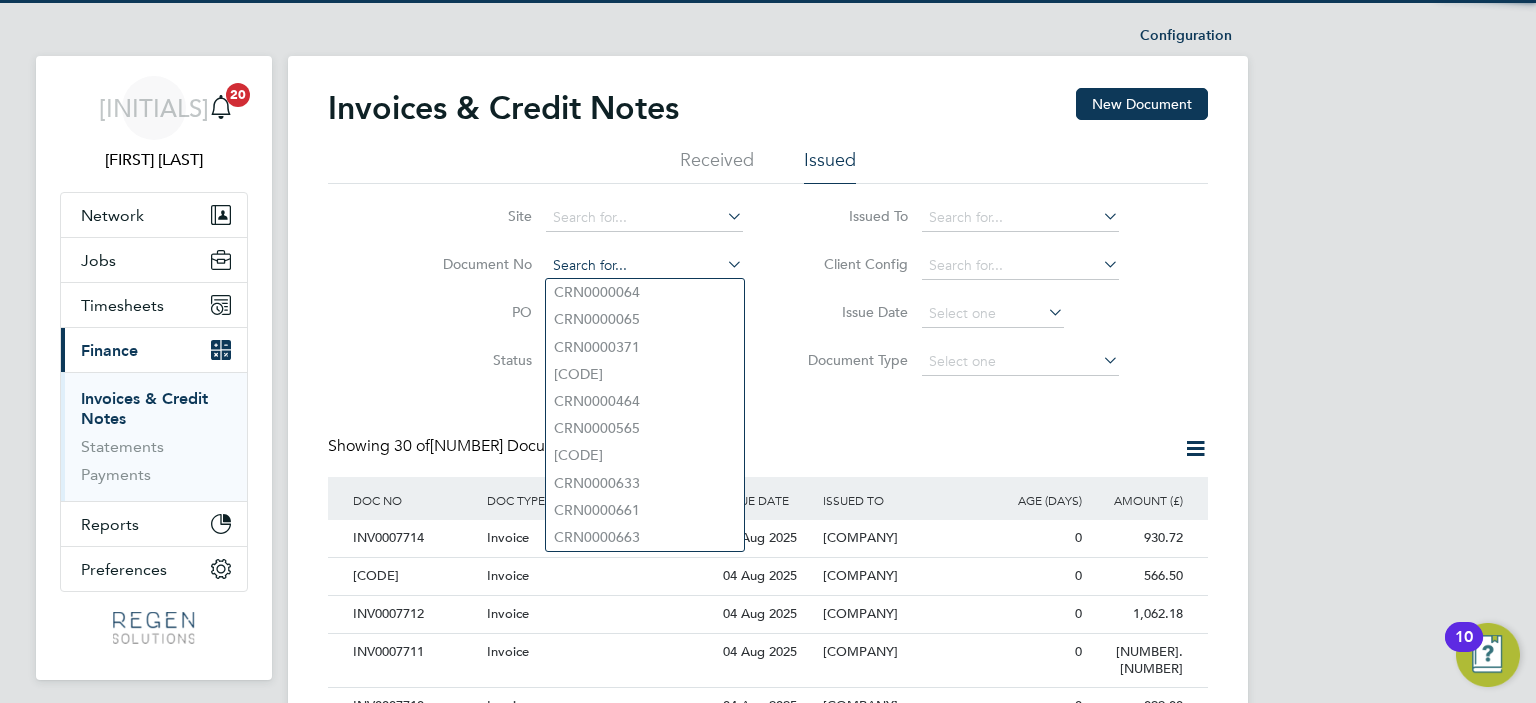 scroll, scrollTop: 10, scrollLeft: 9, axis: both 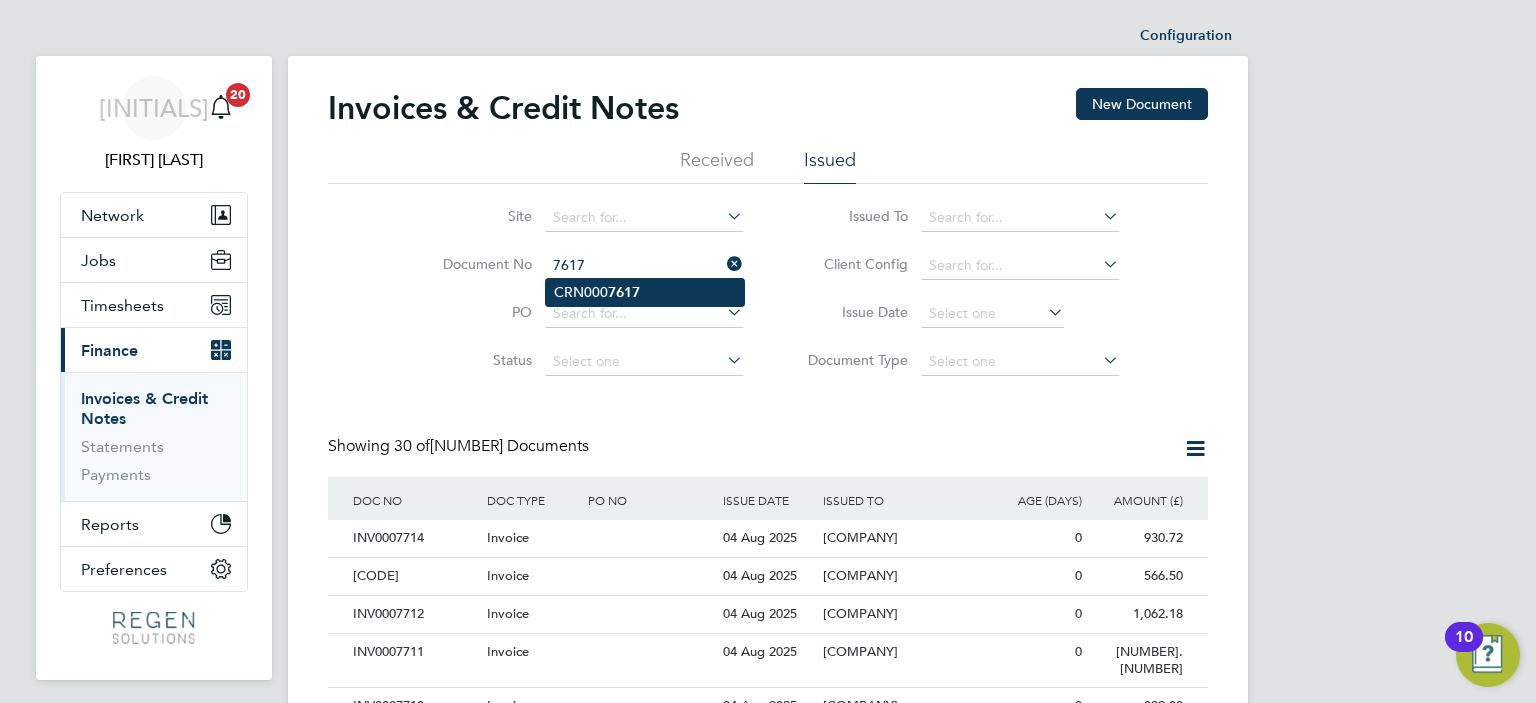 click on "7617" 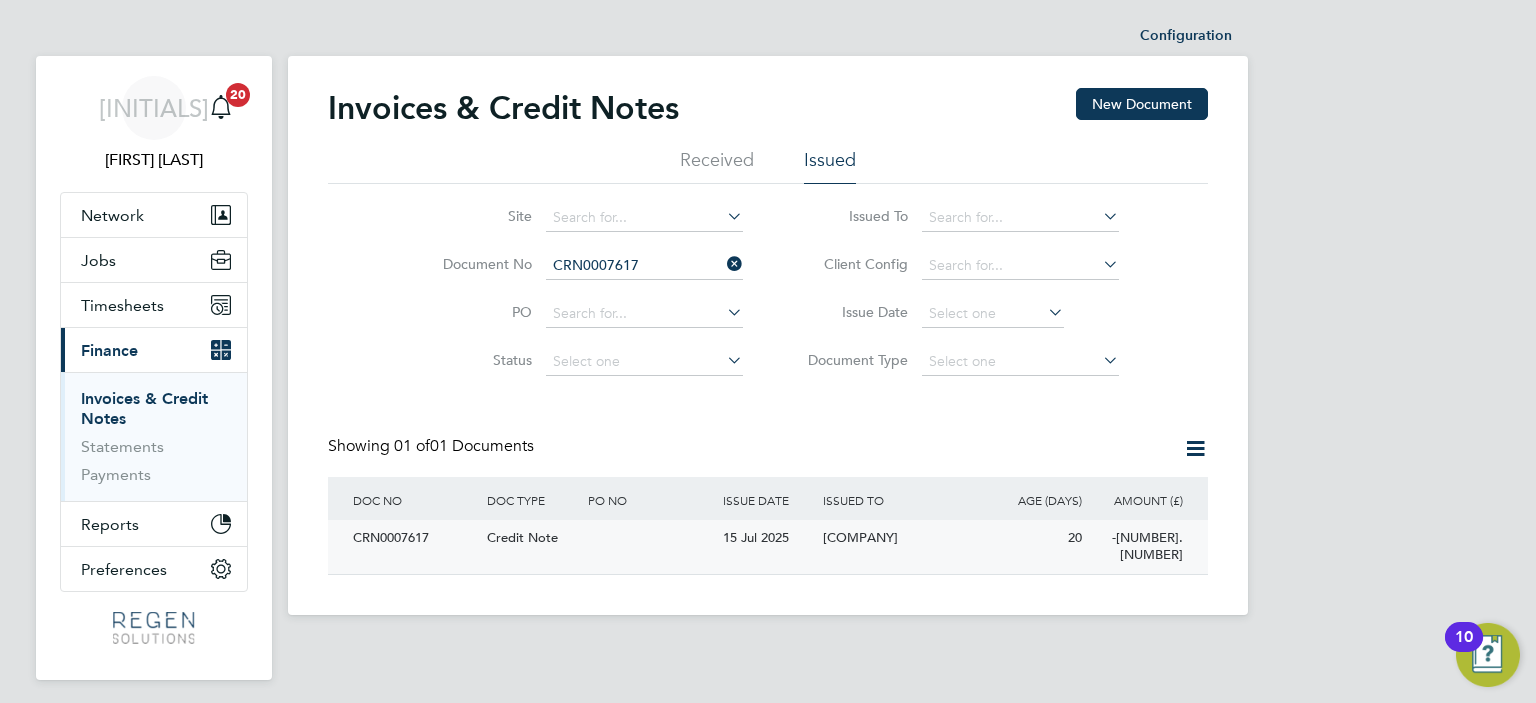click on "15 Jul 2025" 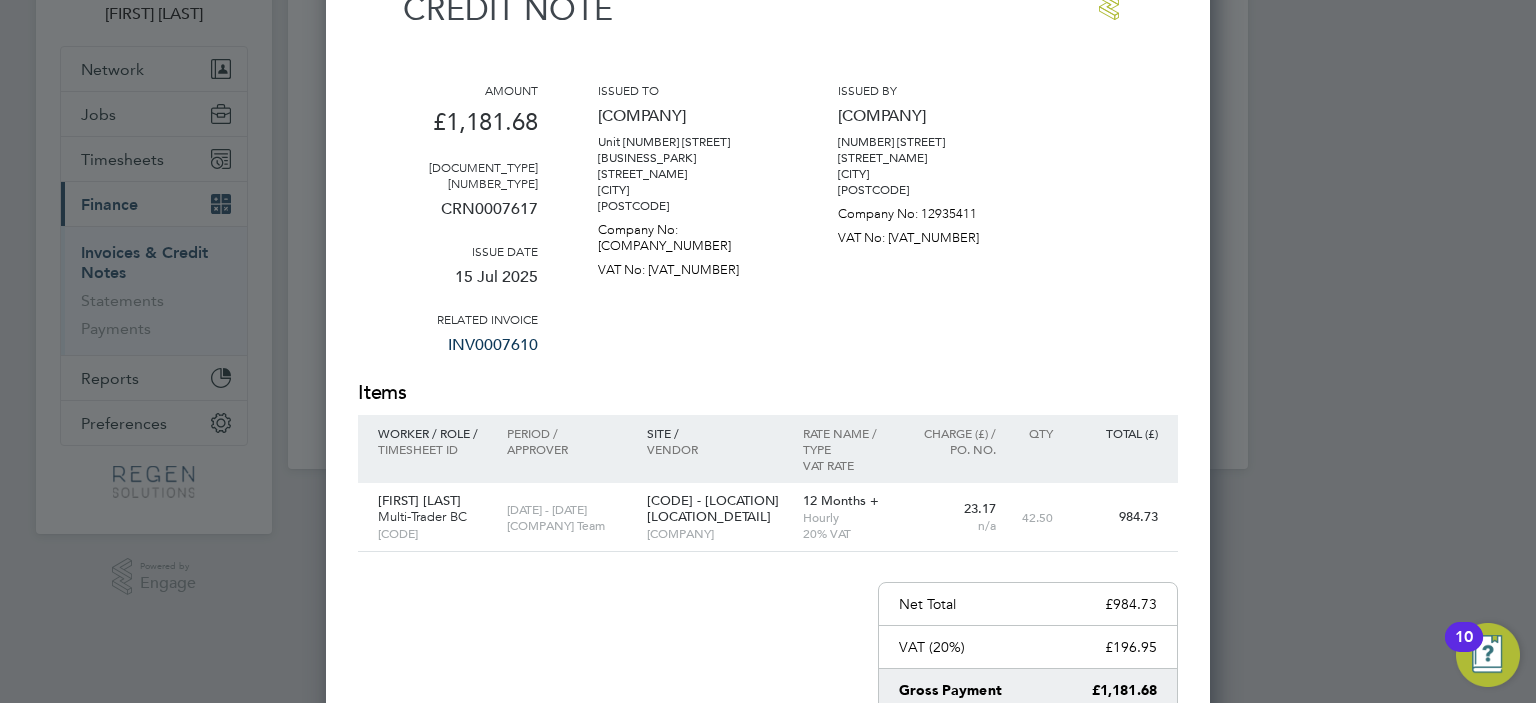 scroll, scrollTop: 0, scrollLeft: 0, axis: both 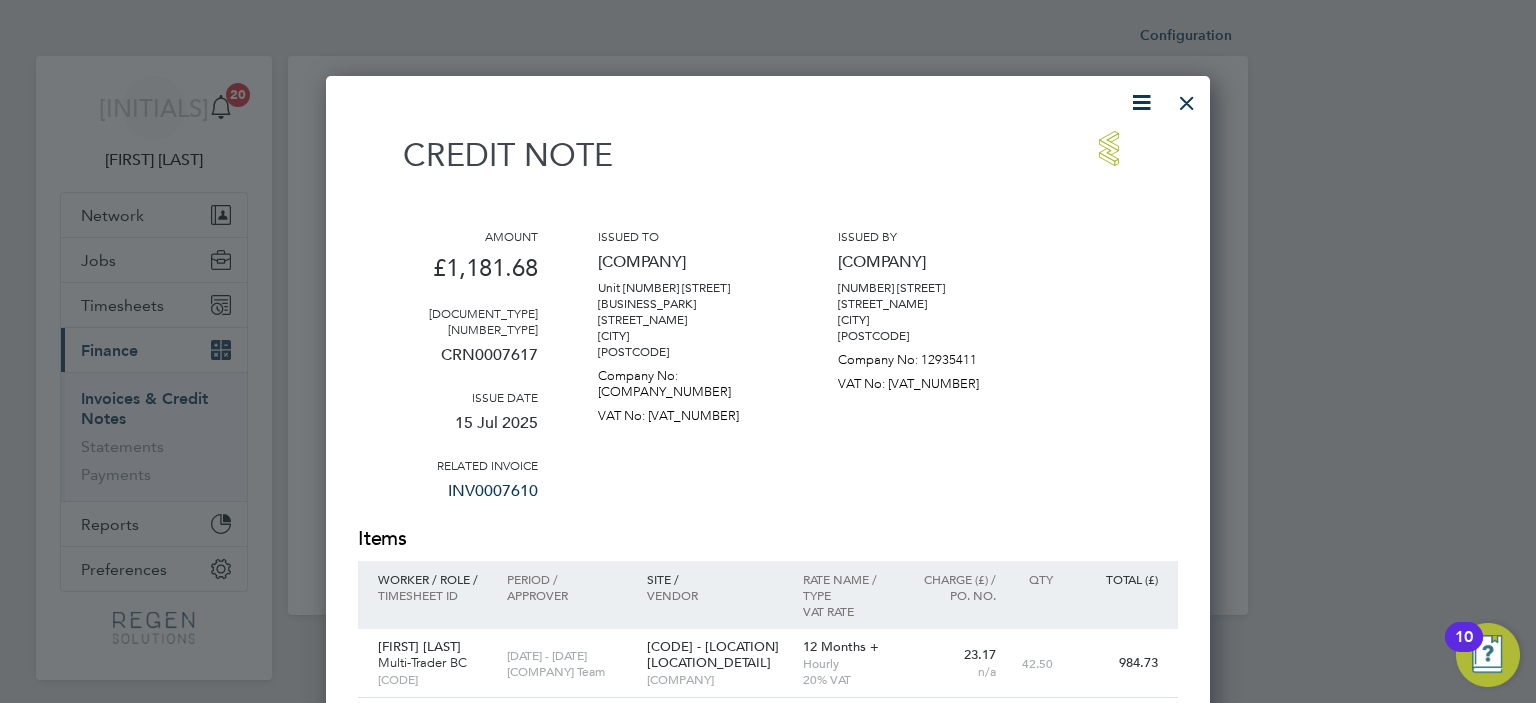 click at bounding box center (1187, 98) 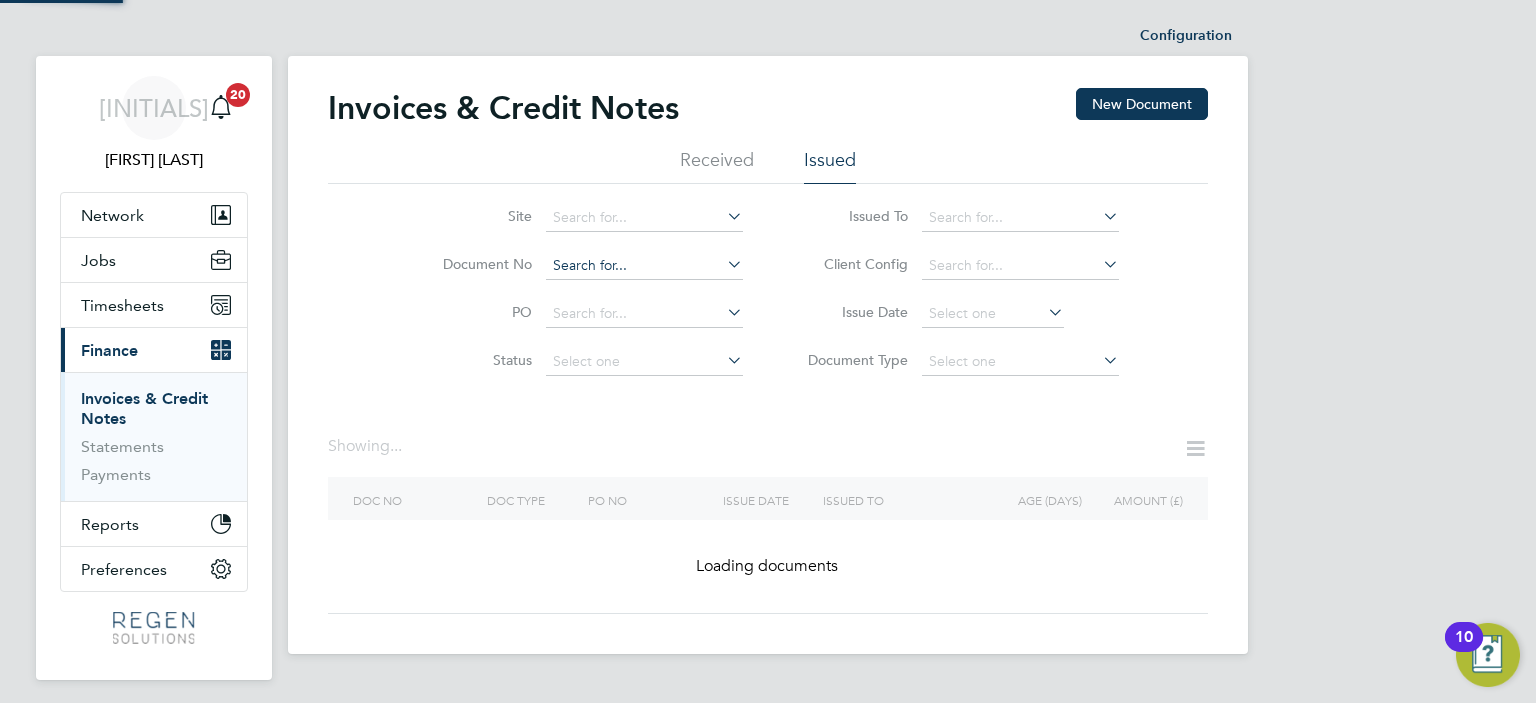 click 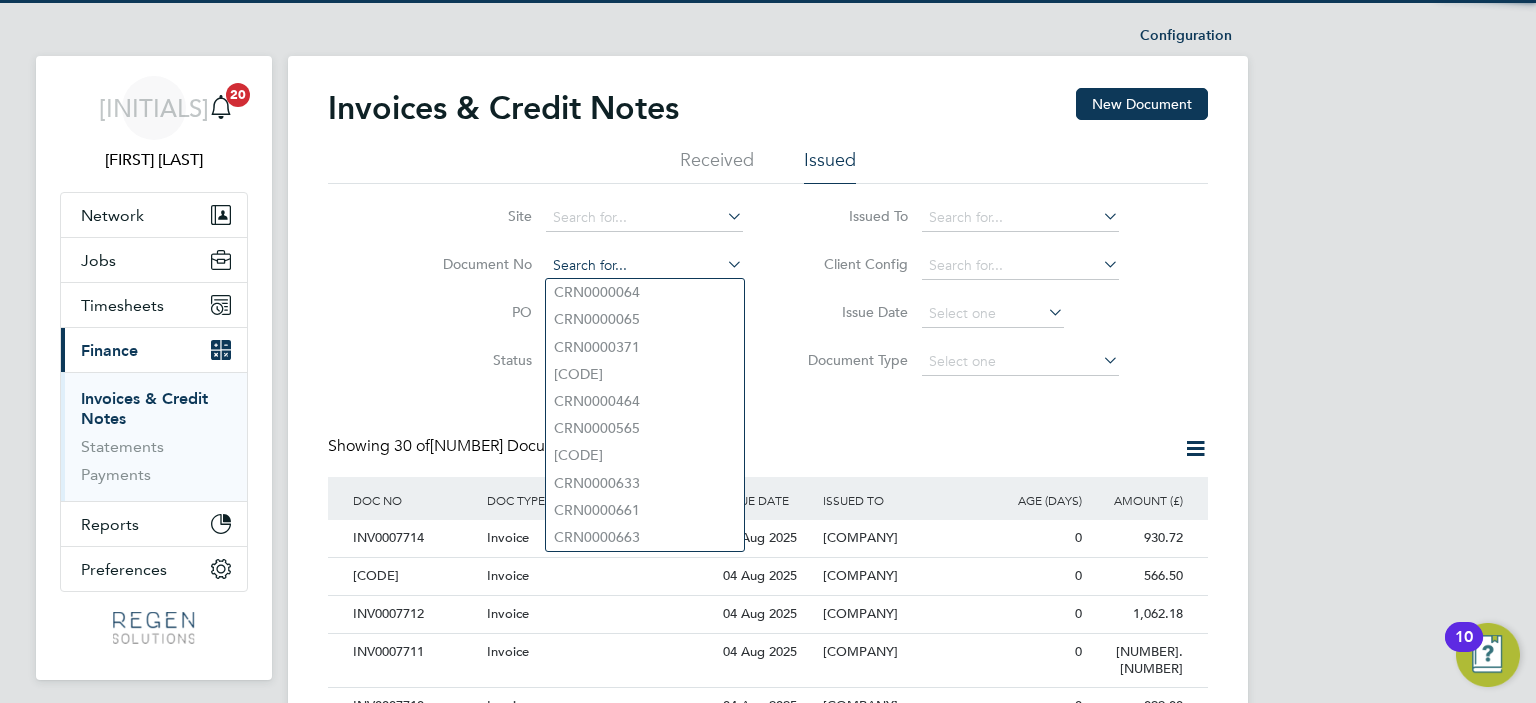 scroll, scrollTop: 10, scrollLeft: 9, axis: both 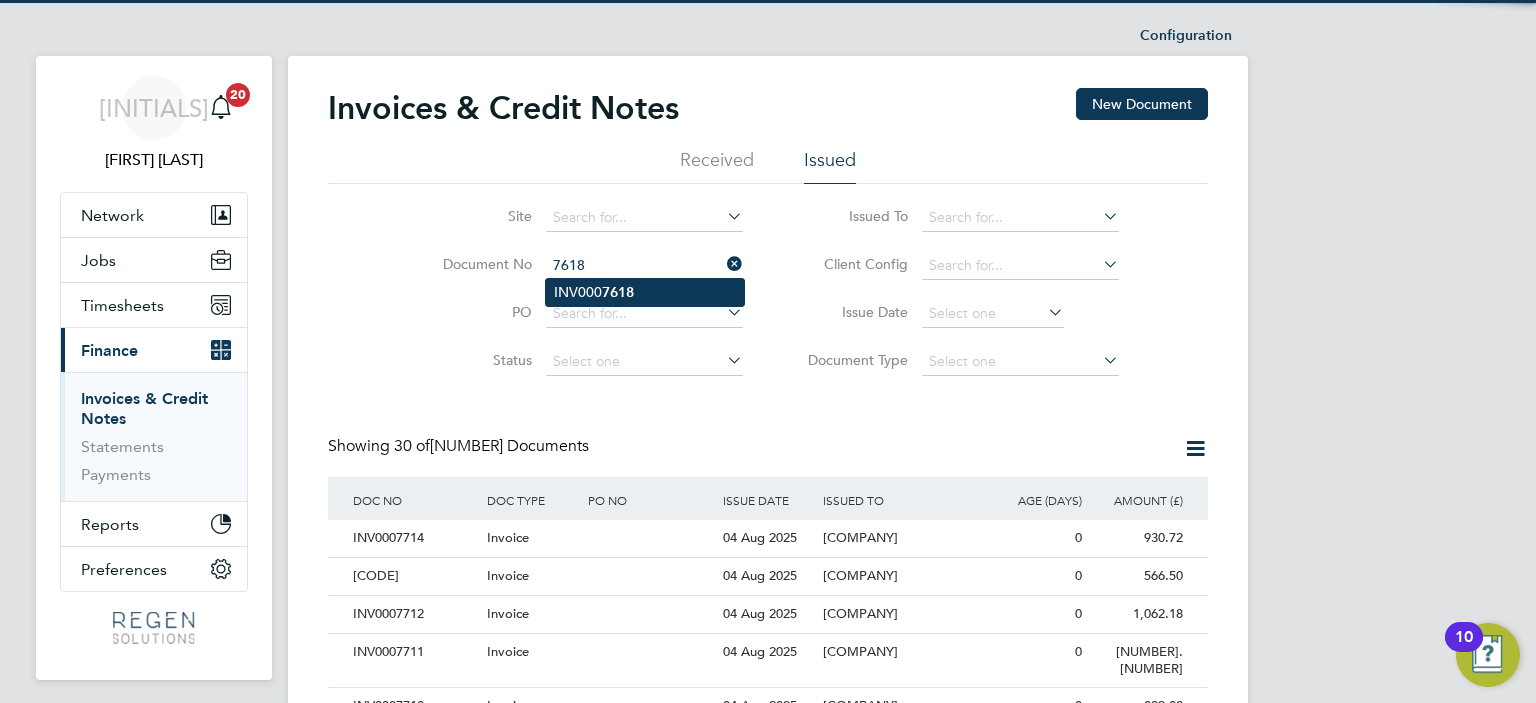 click on "[CODE] [CODE]" 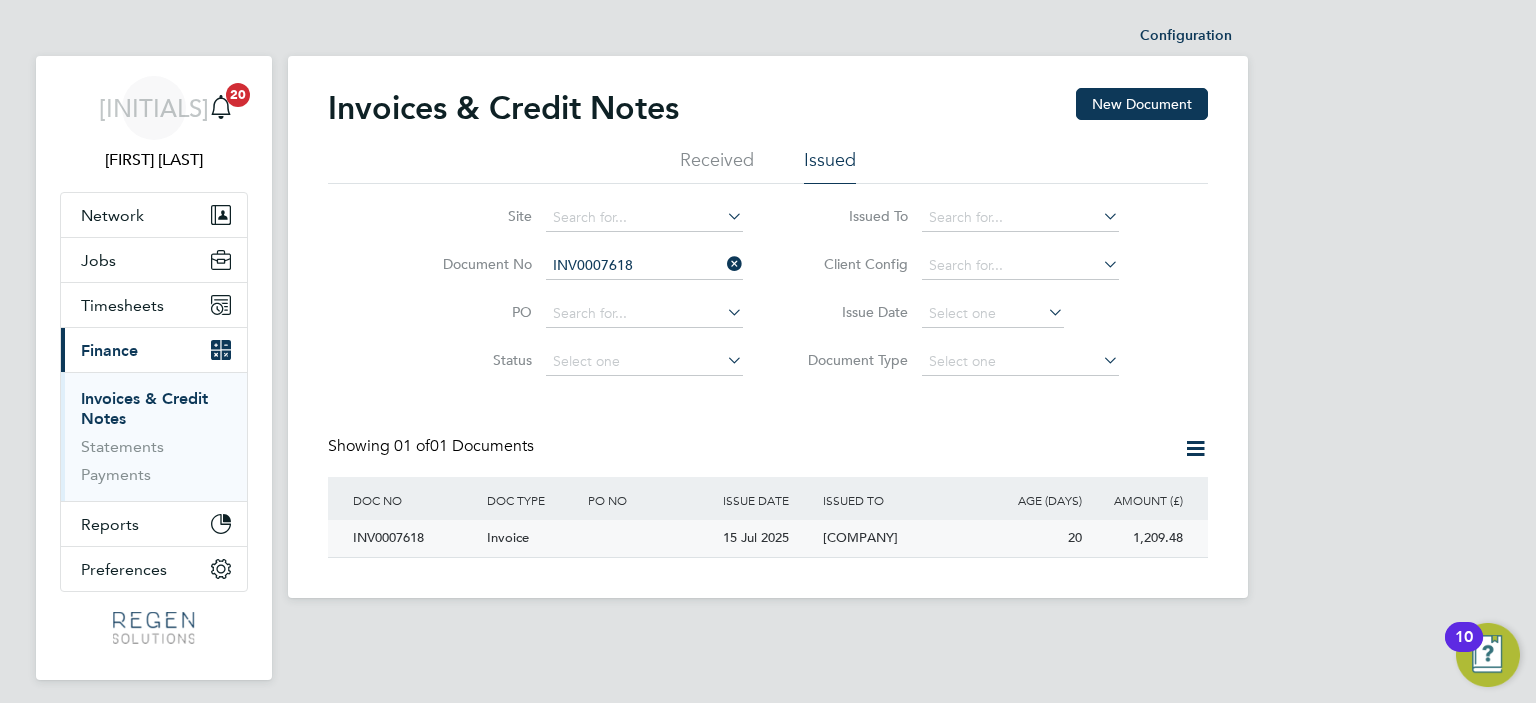 click on "Invoice" 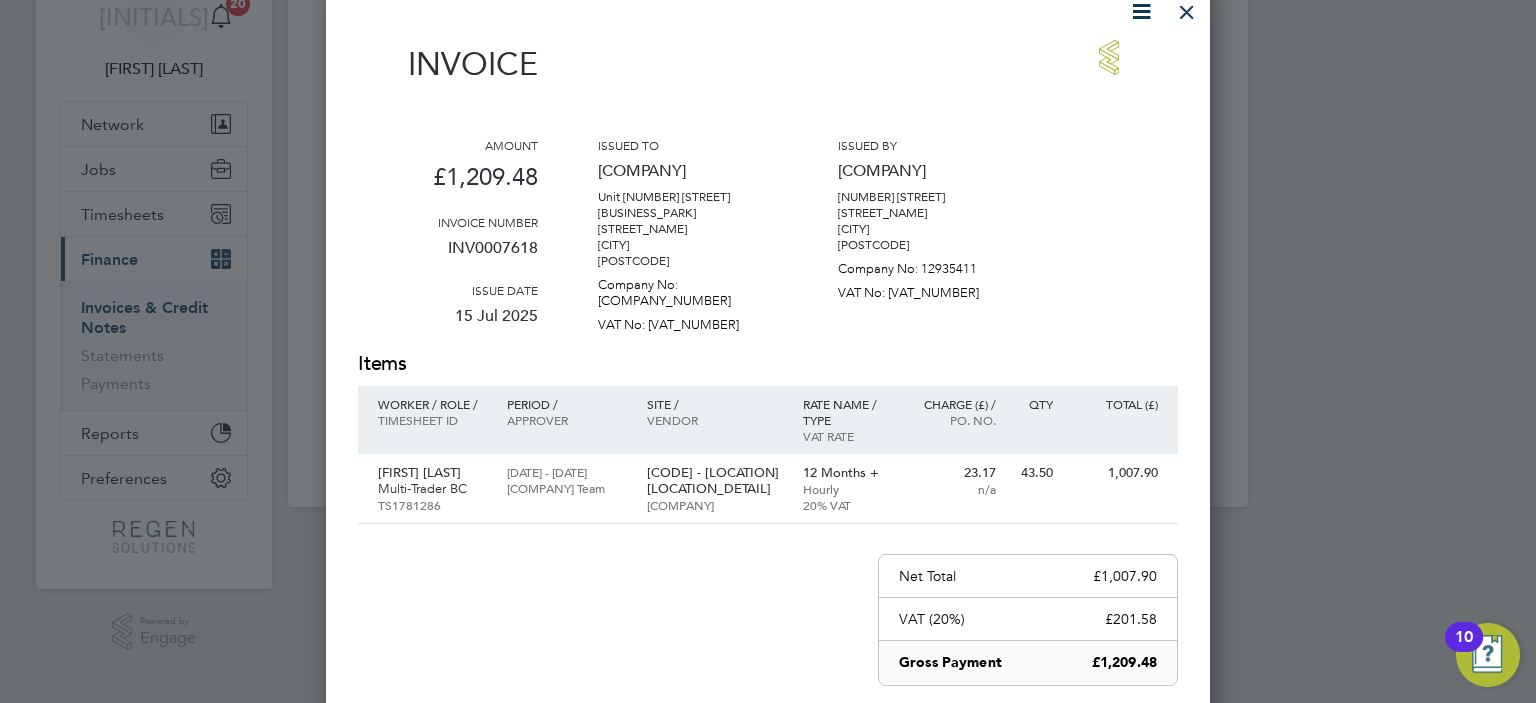 scroll, scrollTop: 100, scrollLeft: 0, axis: vertical 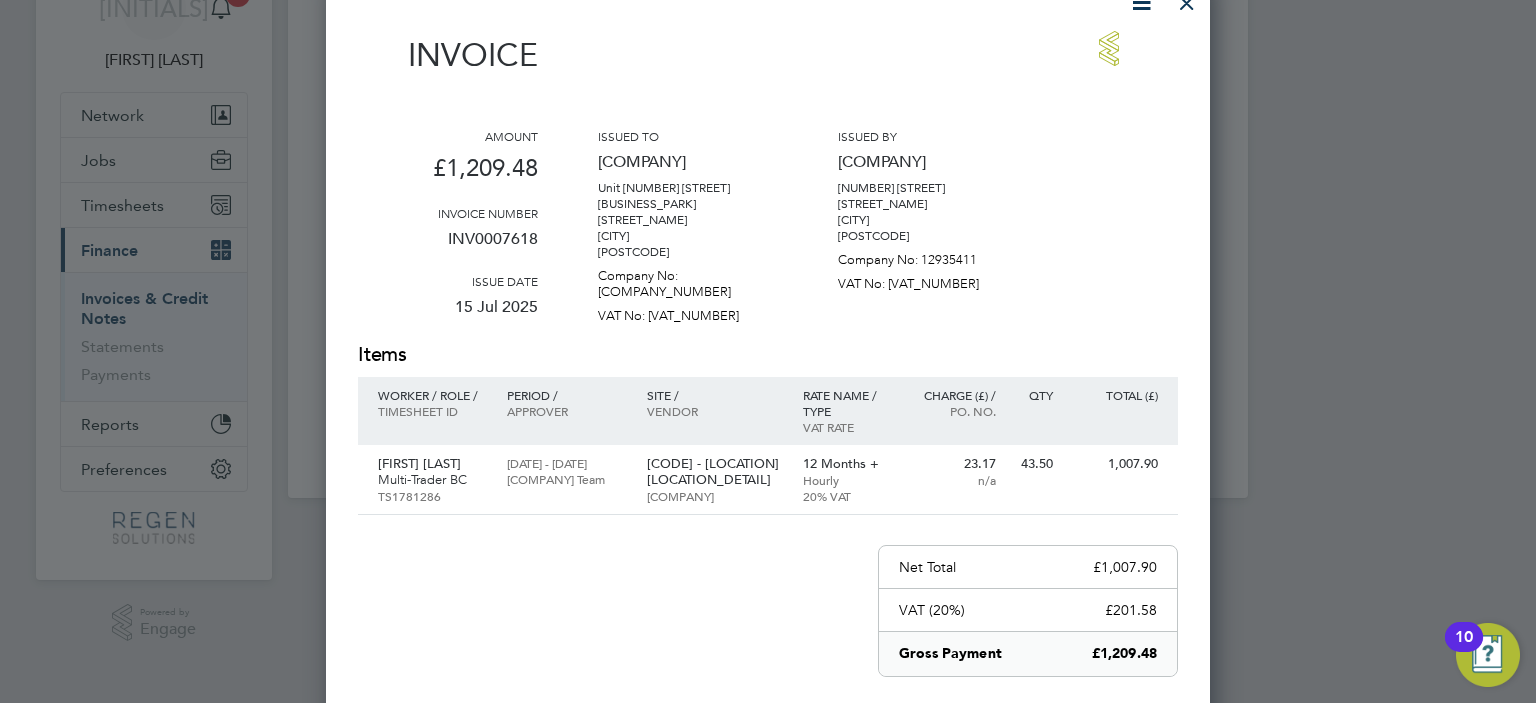 click at bounding box center [1187, -2] 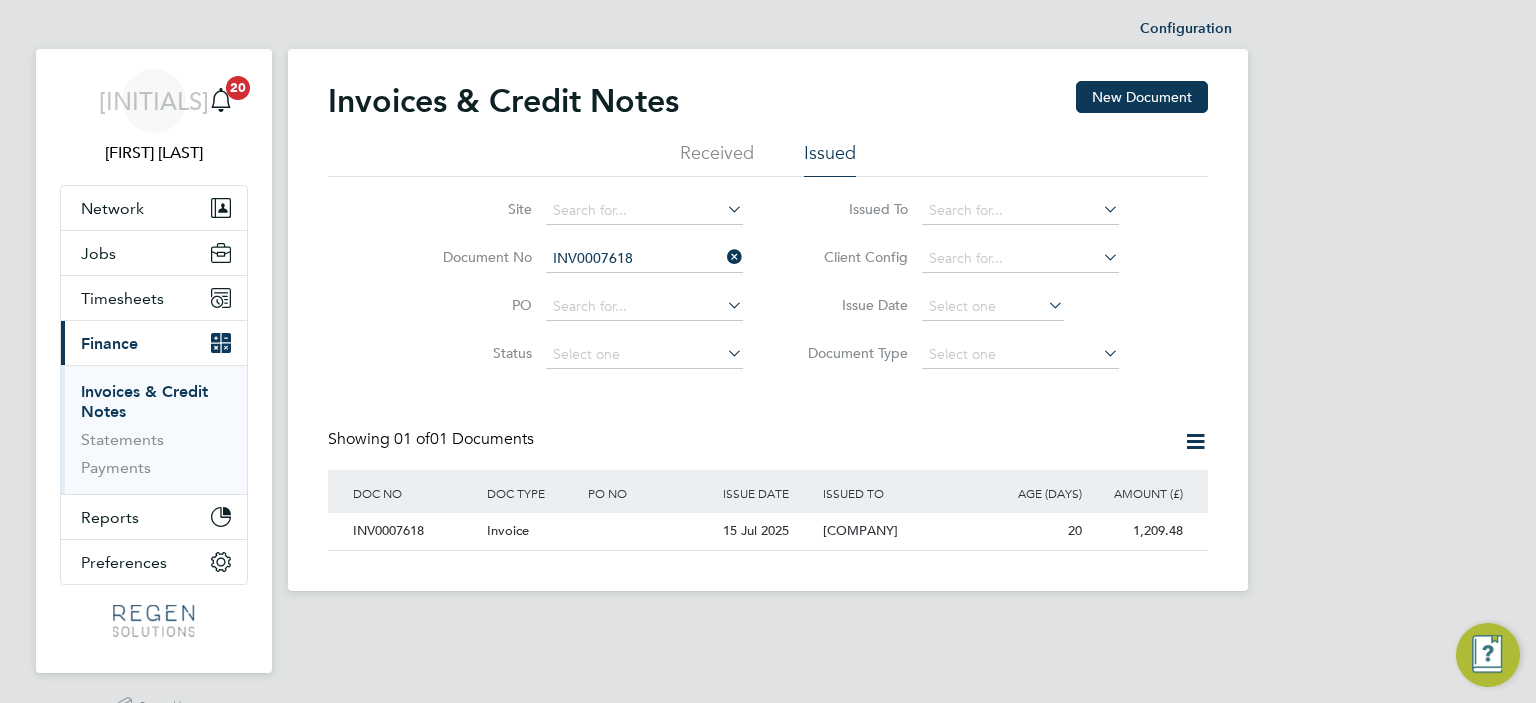 scroll, scrollTop: 0, scrollLeft: 0, axis: both 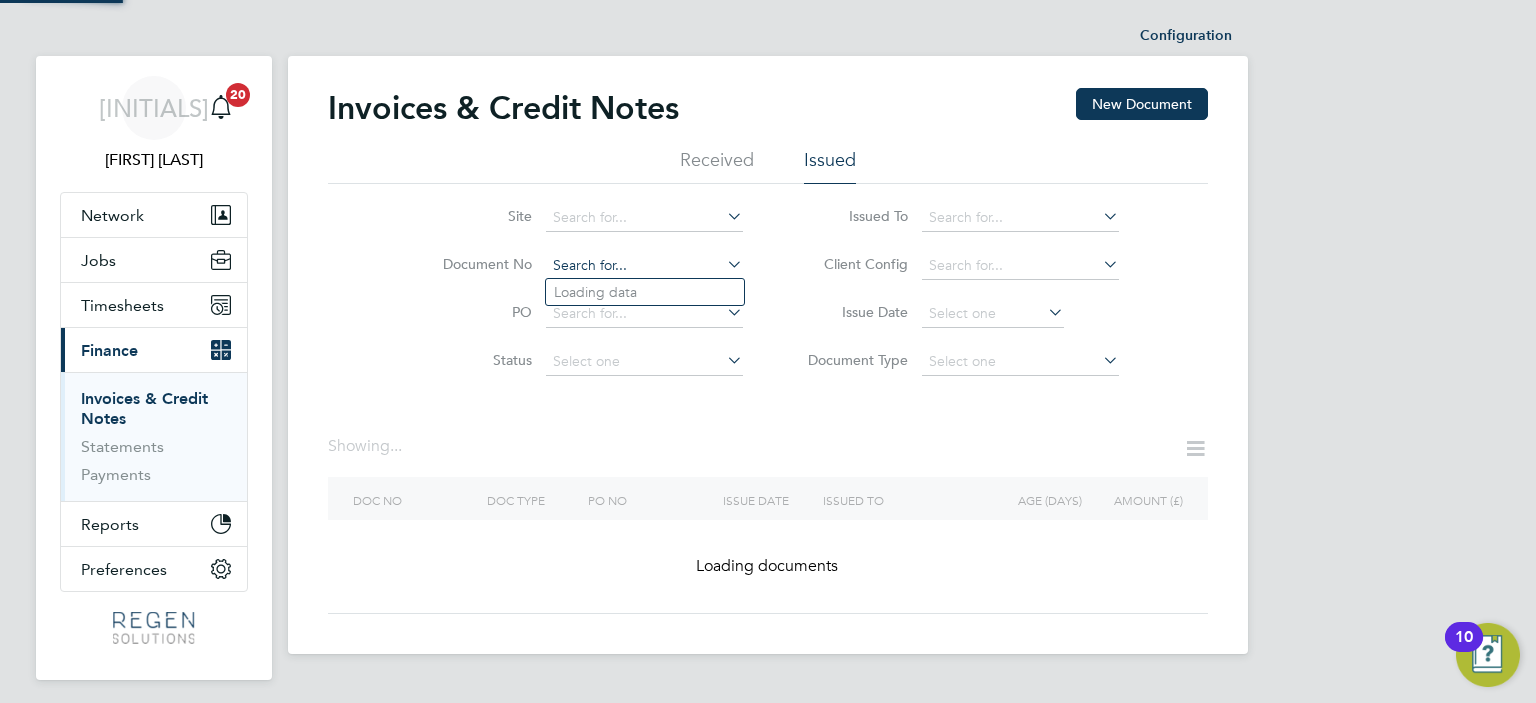 click 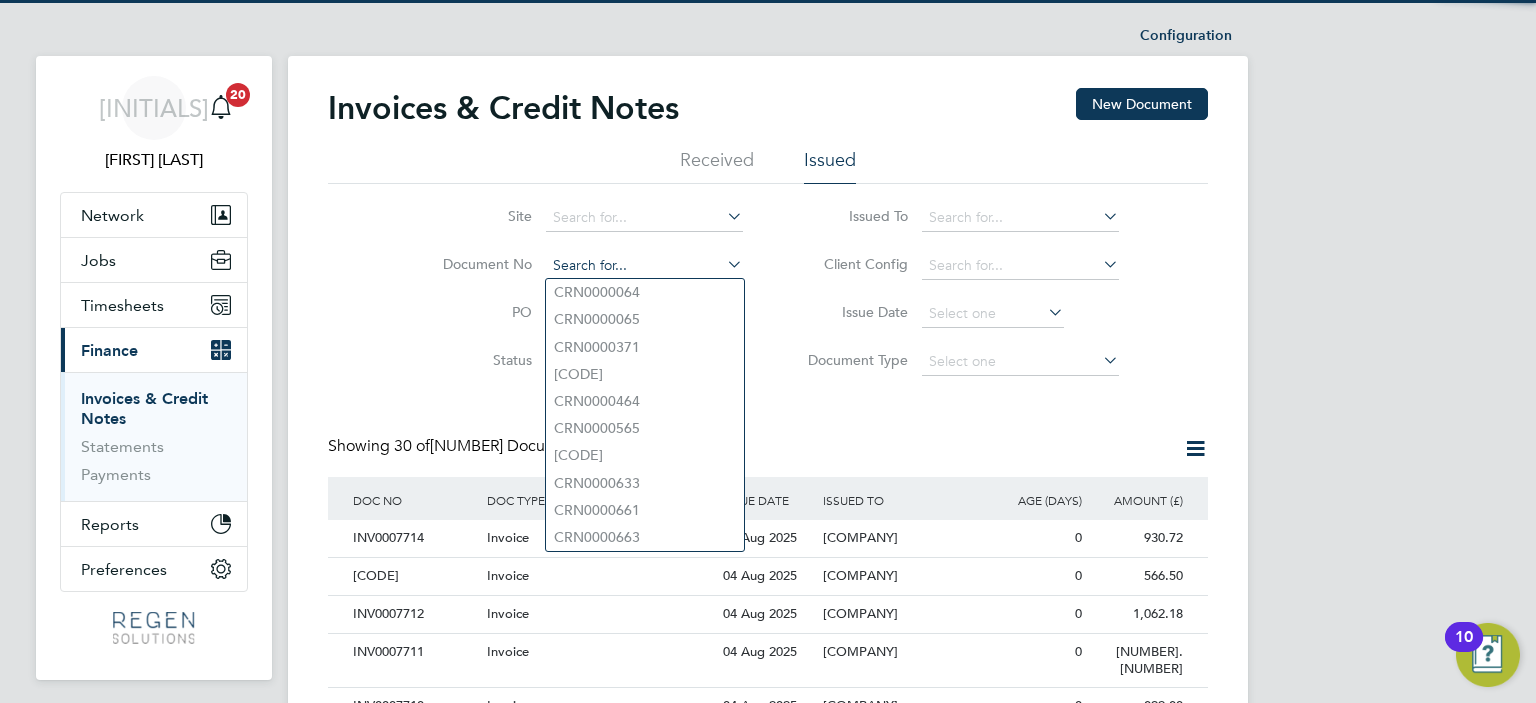 scroll, scrollTop: 10, scrollLeft: 9, axis: both 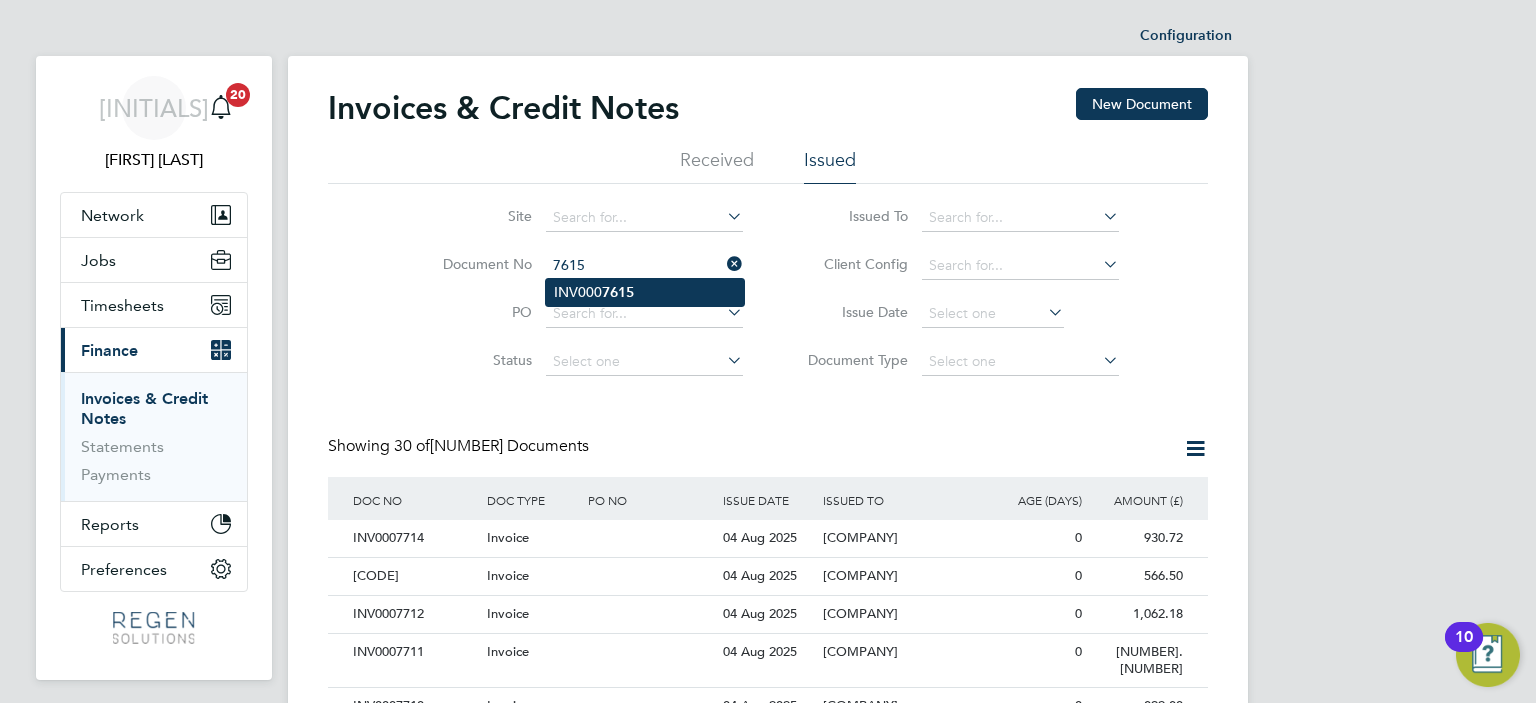 click on "7615" 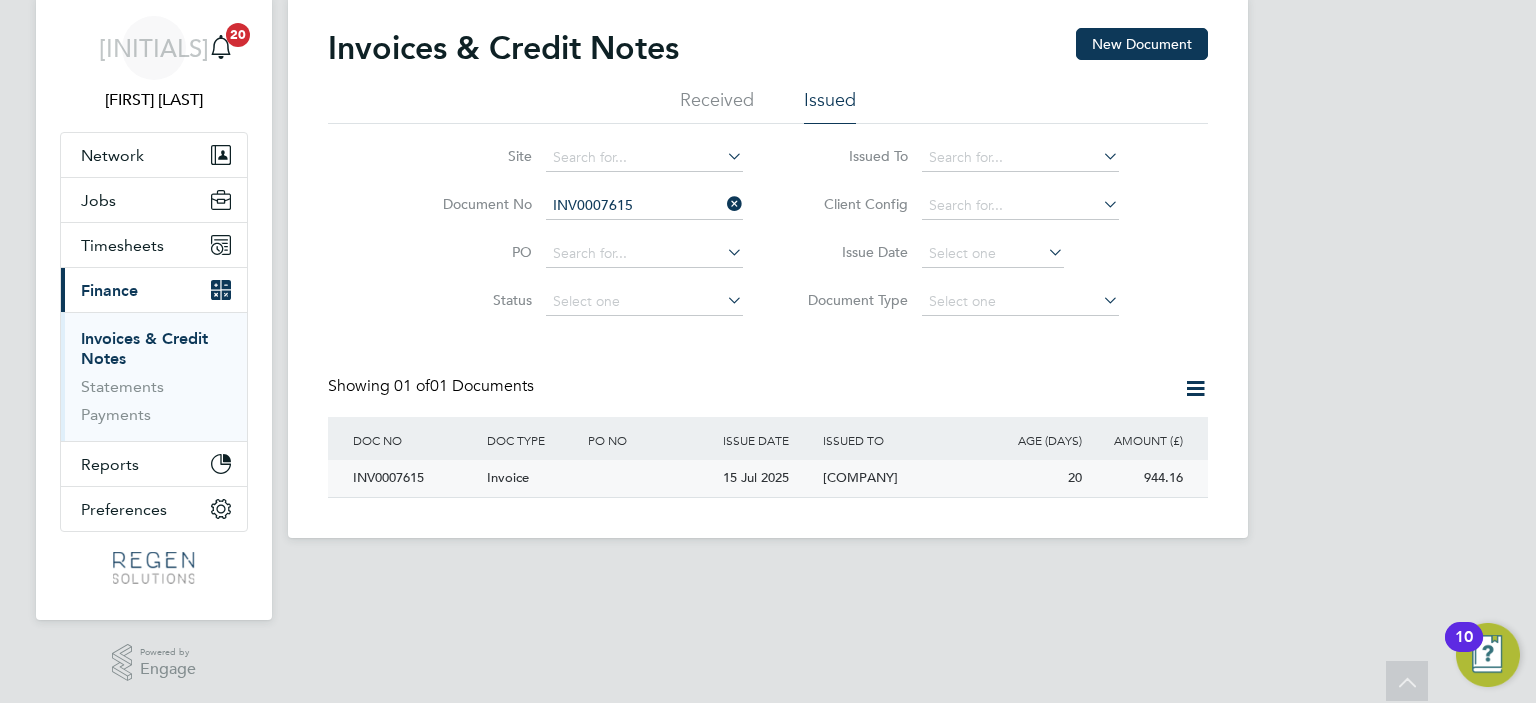 click on "Invoice" 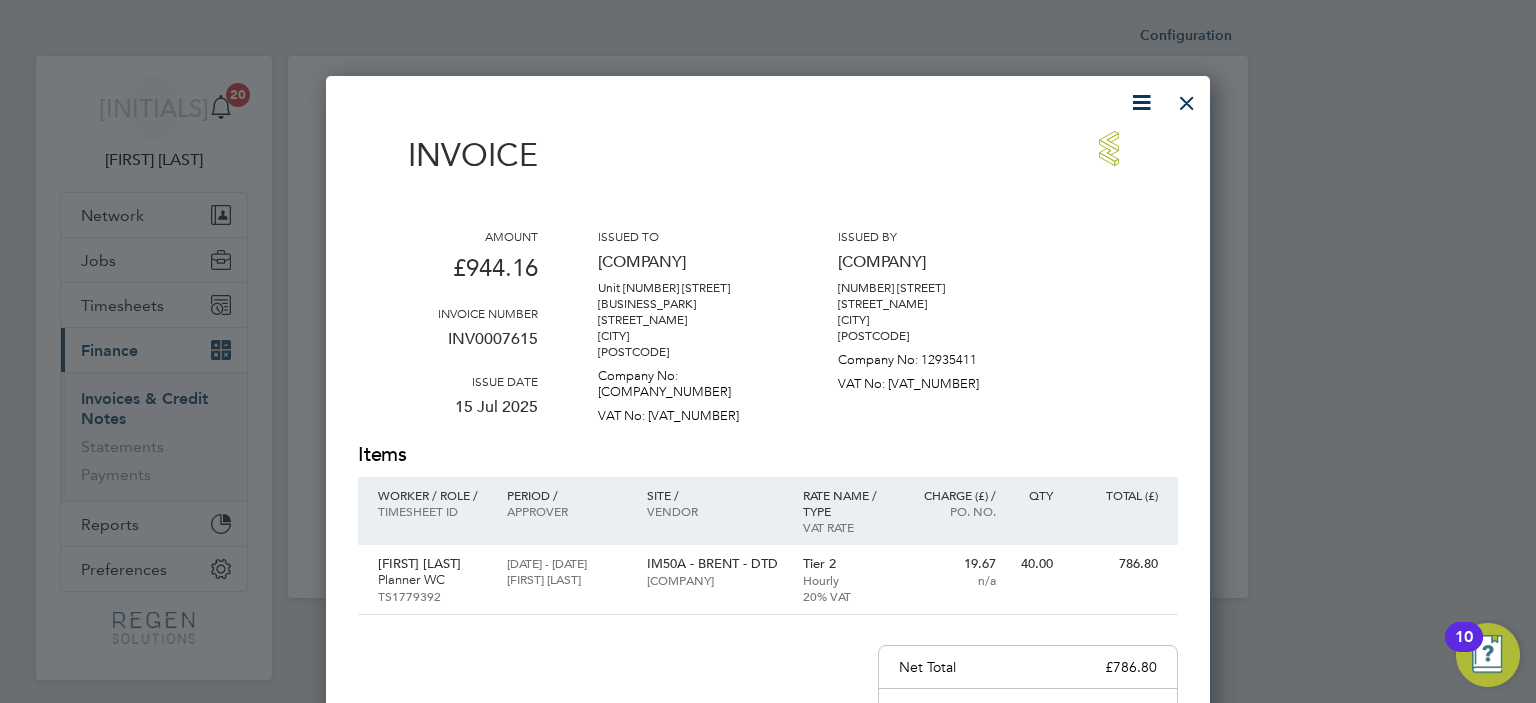 click at bounding box center (1187, 98) 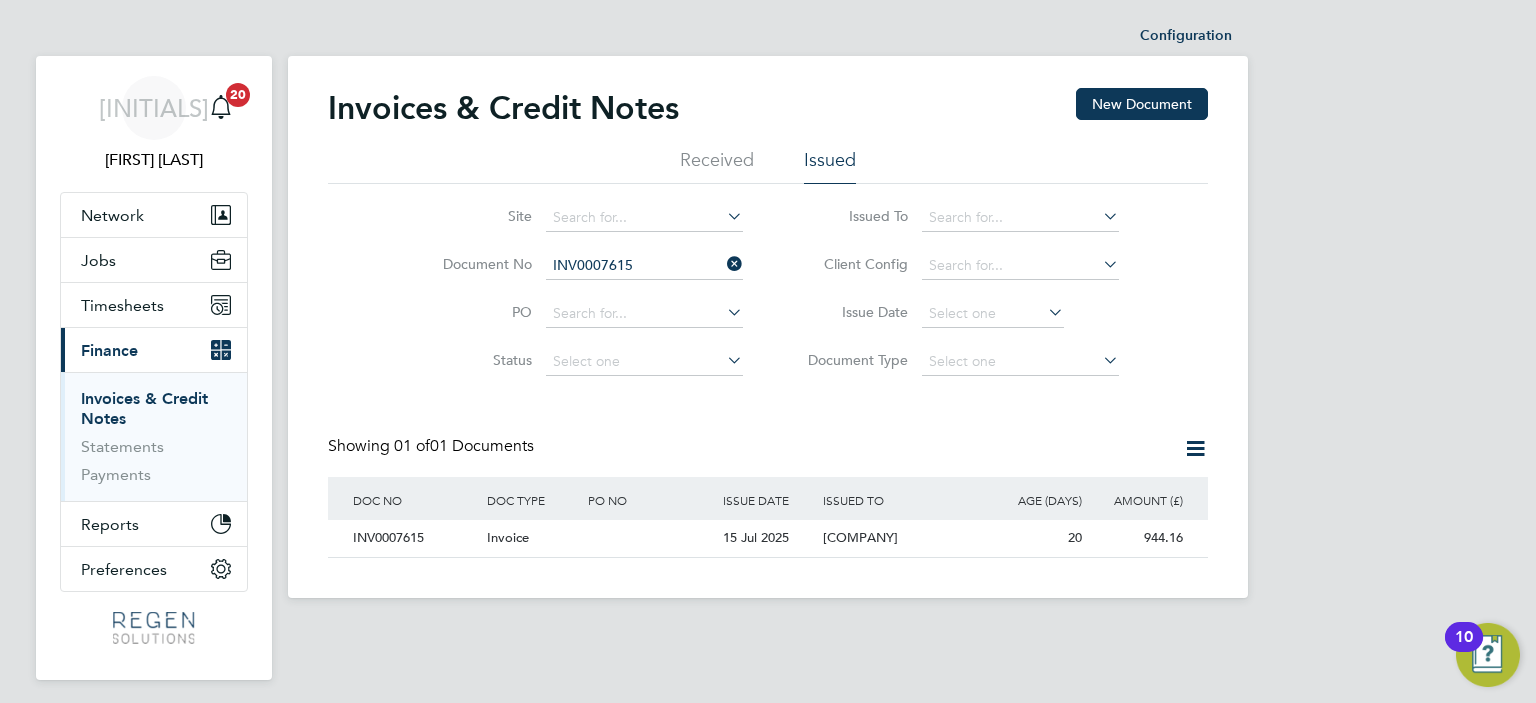 click on "Document No   INV0007615" 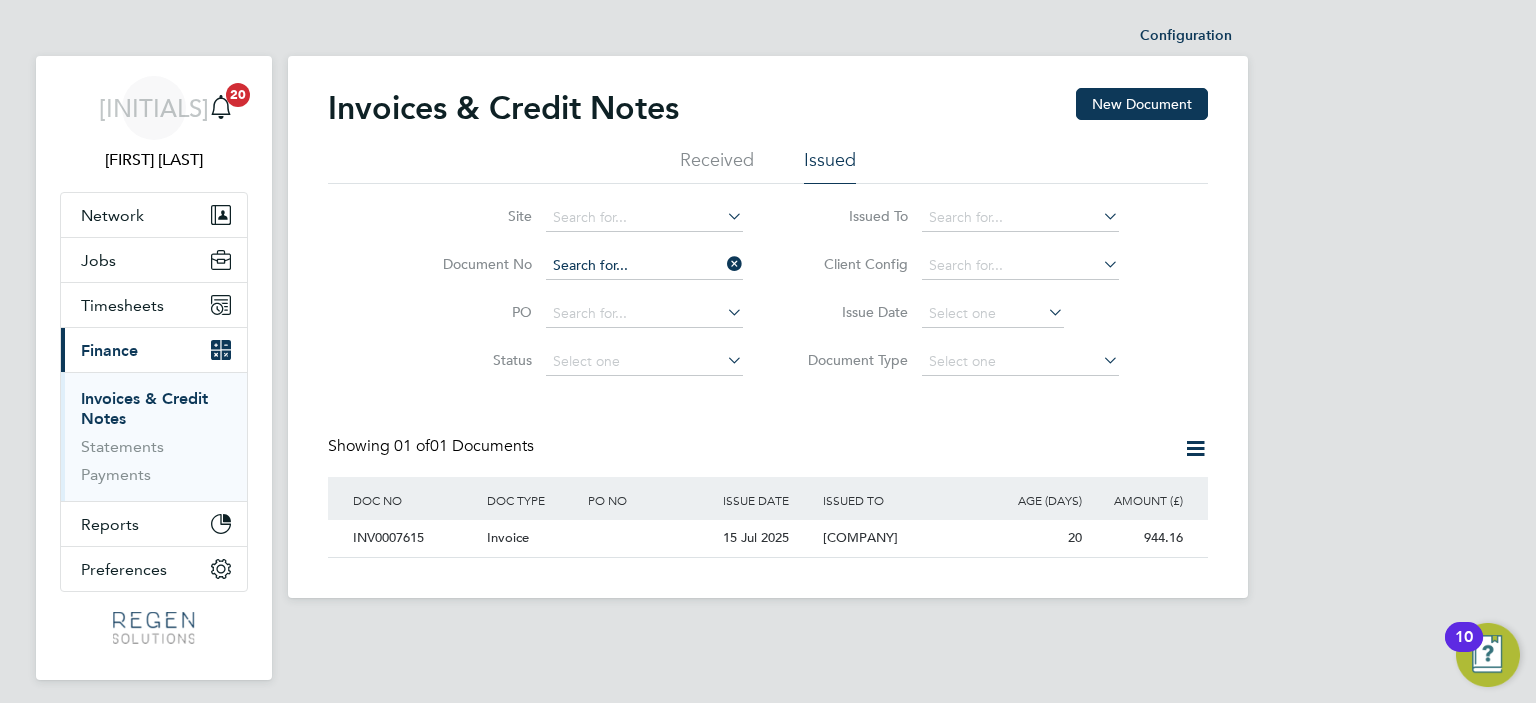 click 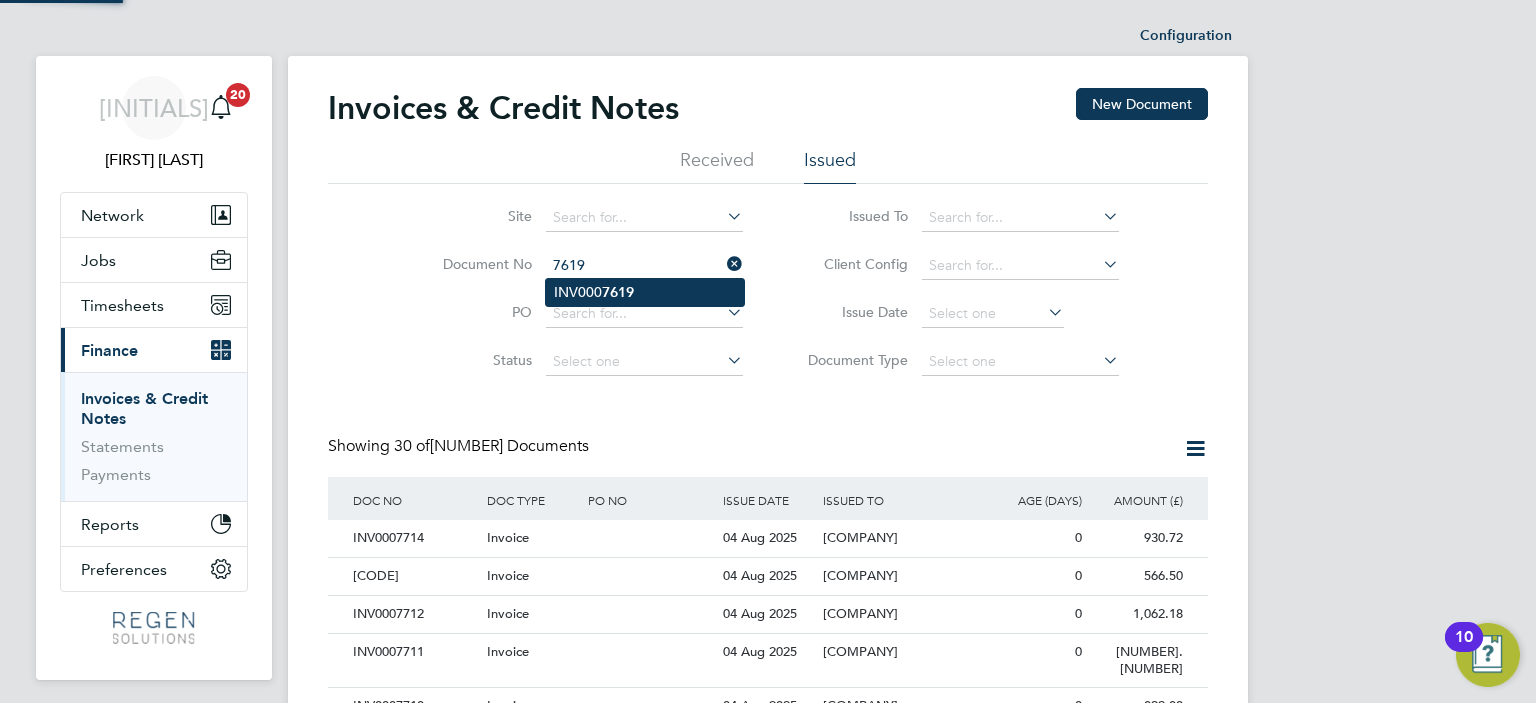 click on "7619" 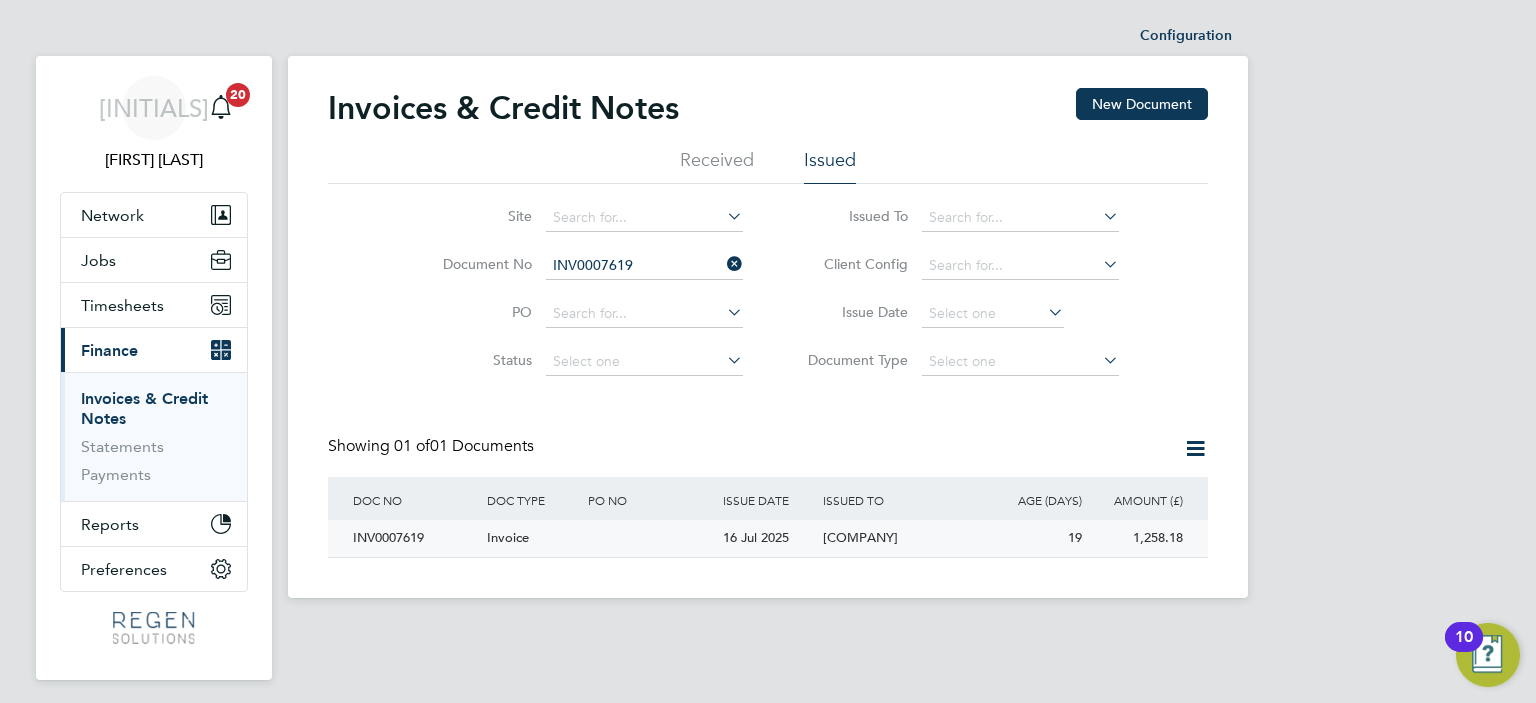click on "Invoice" 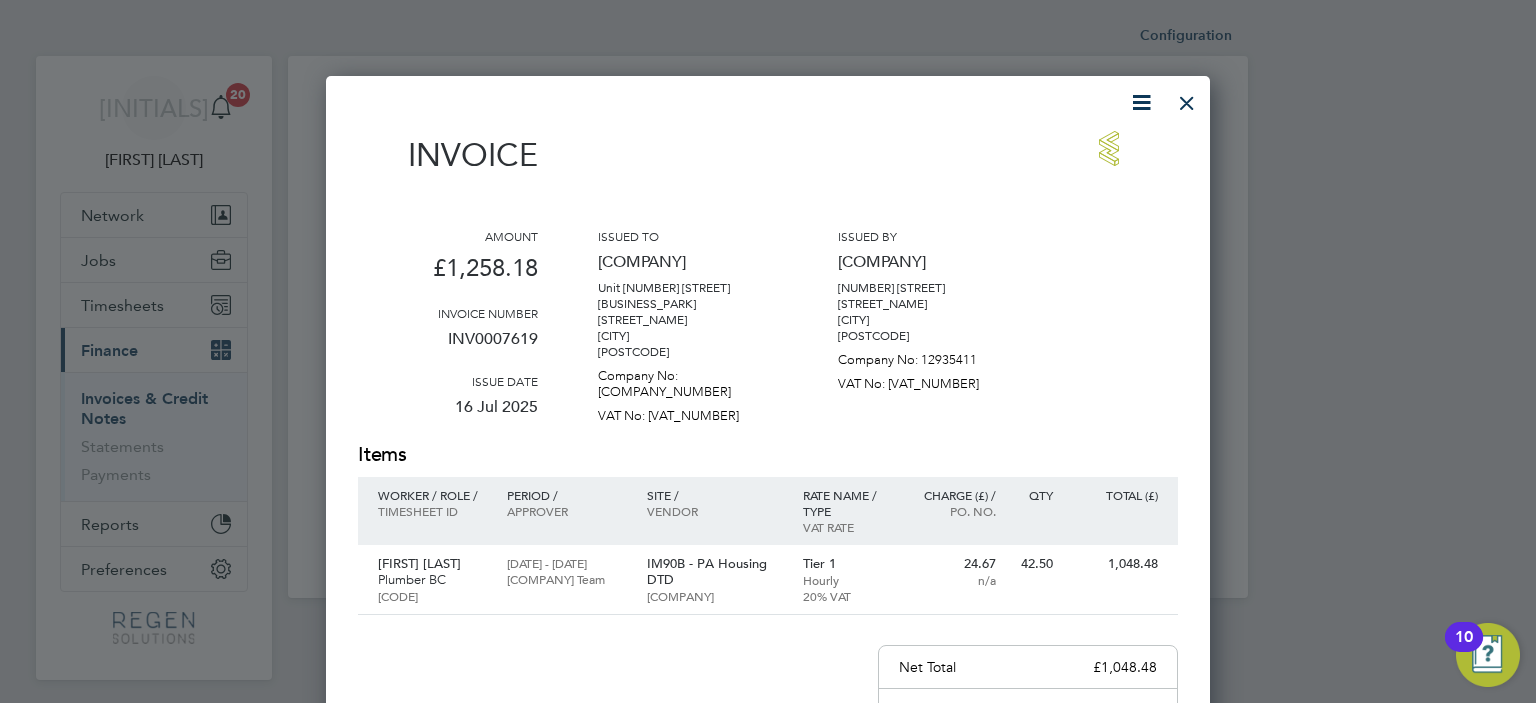 drag, startPoint x: 1184, startPoint y: 106, endPoint x: 1124, endPoint y: 150, distance: 74.404305 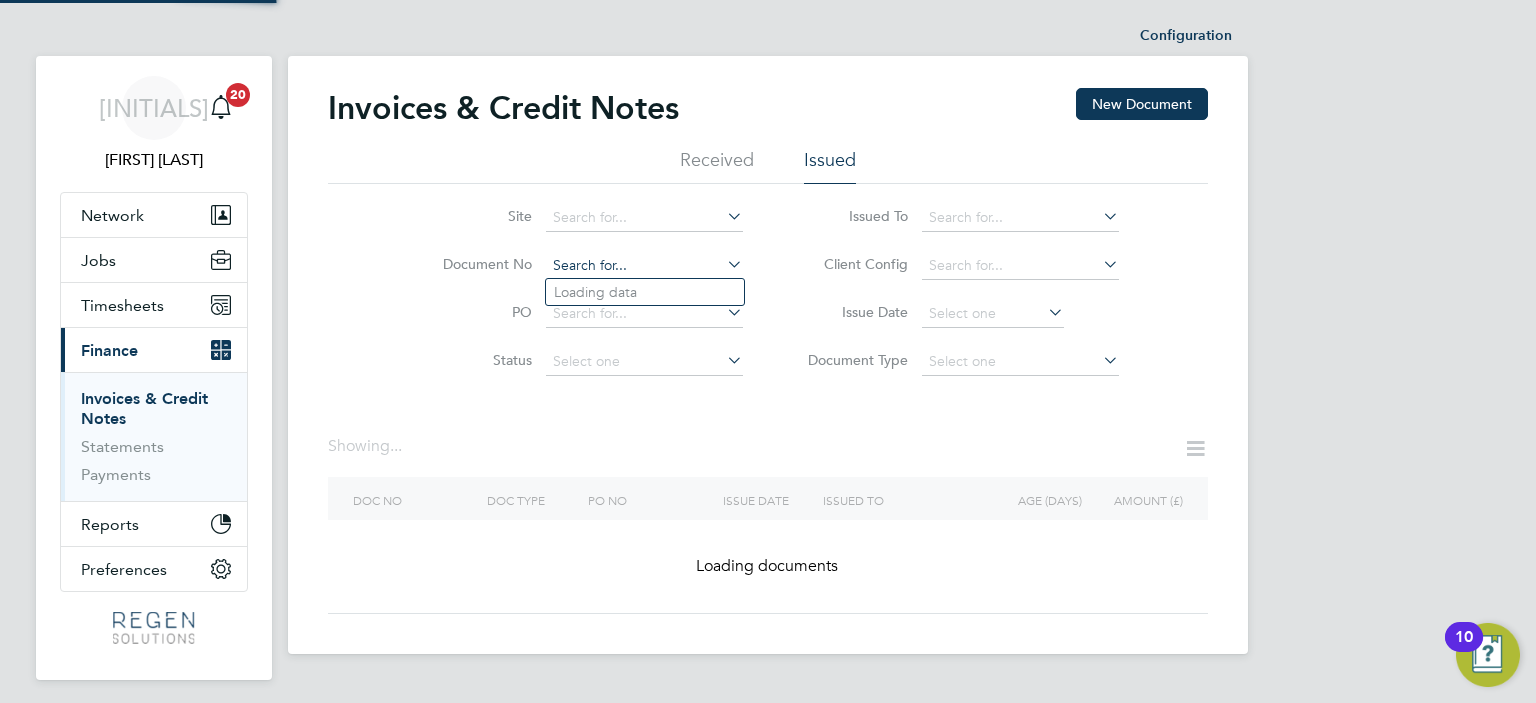click 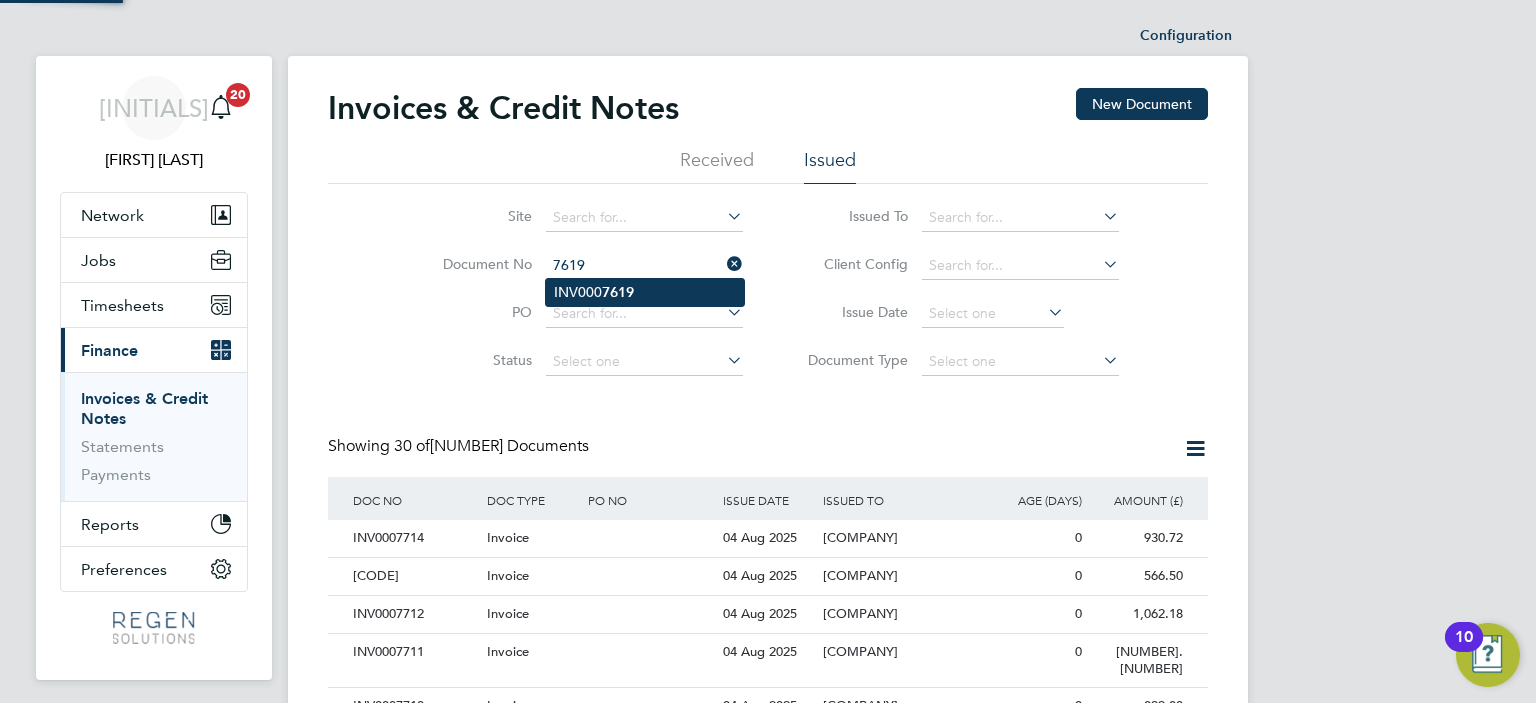 click on "7619" 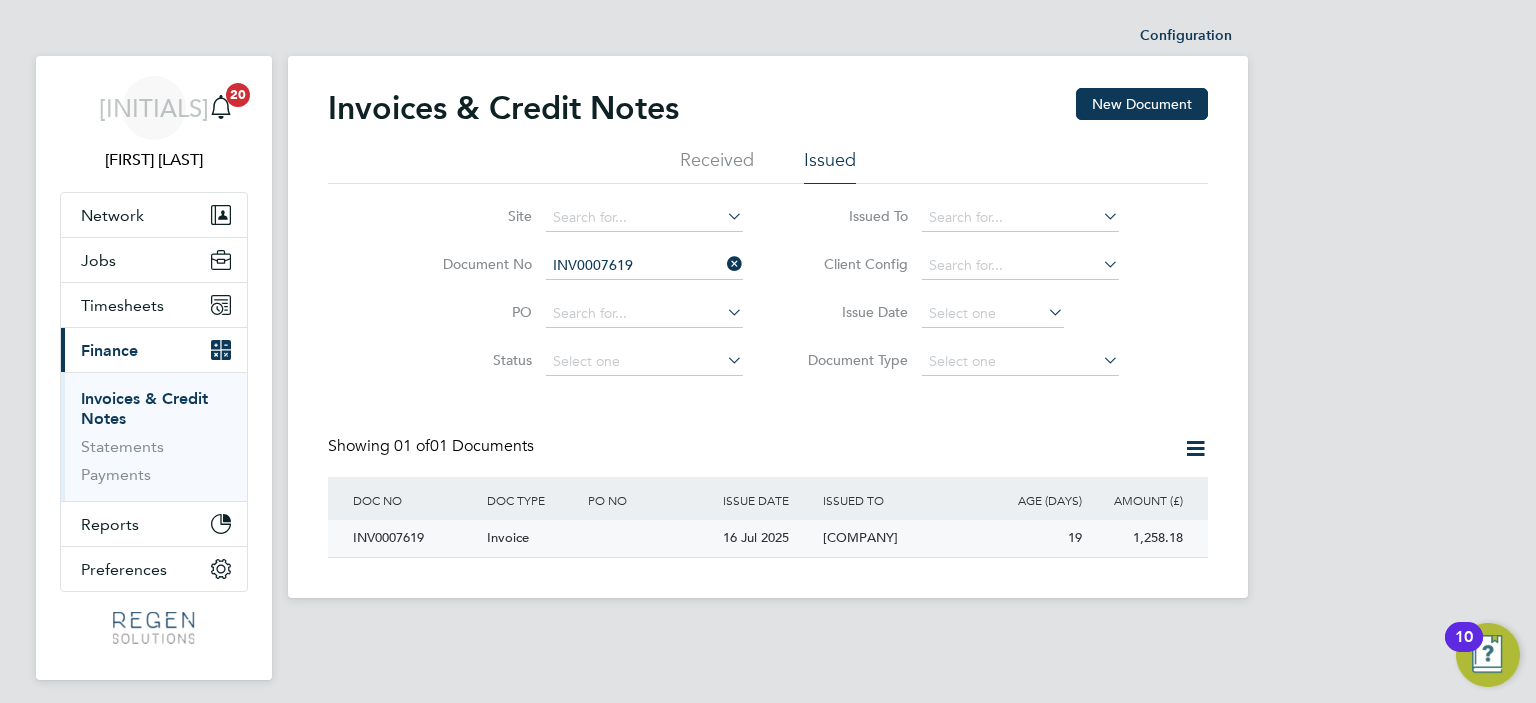 click on "Invoice" 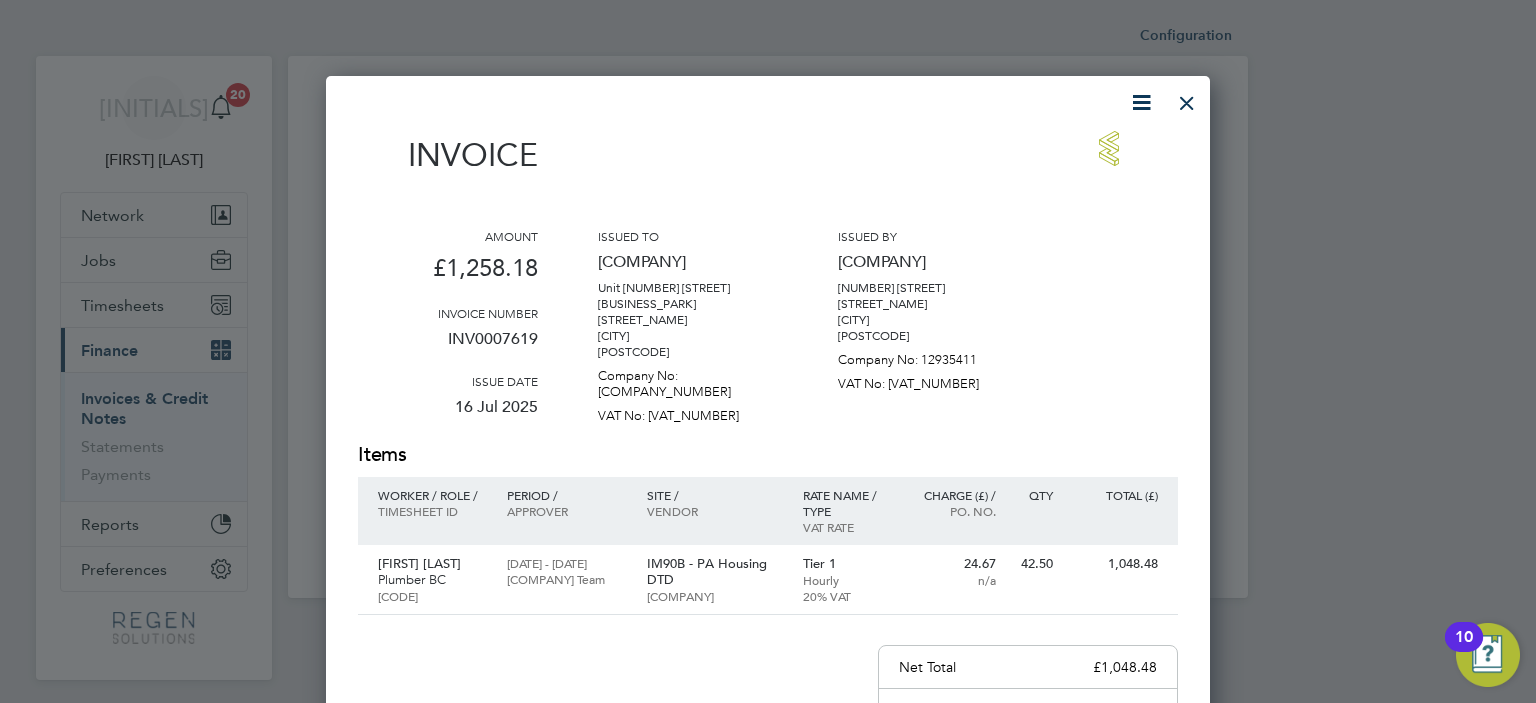 click at bounding box center [1187, 98] 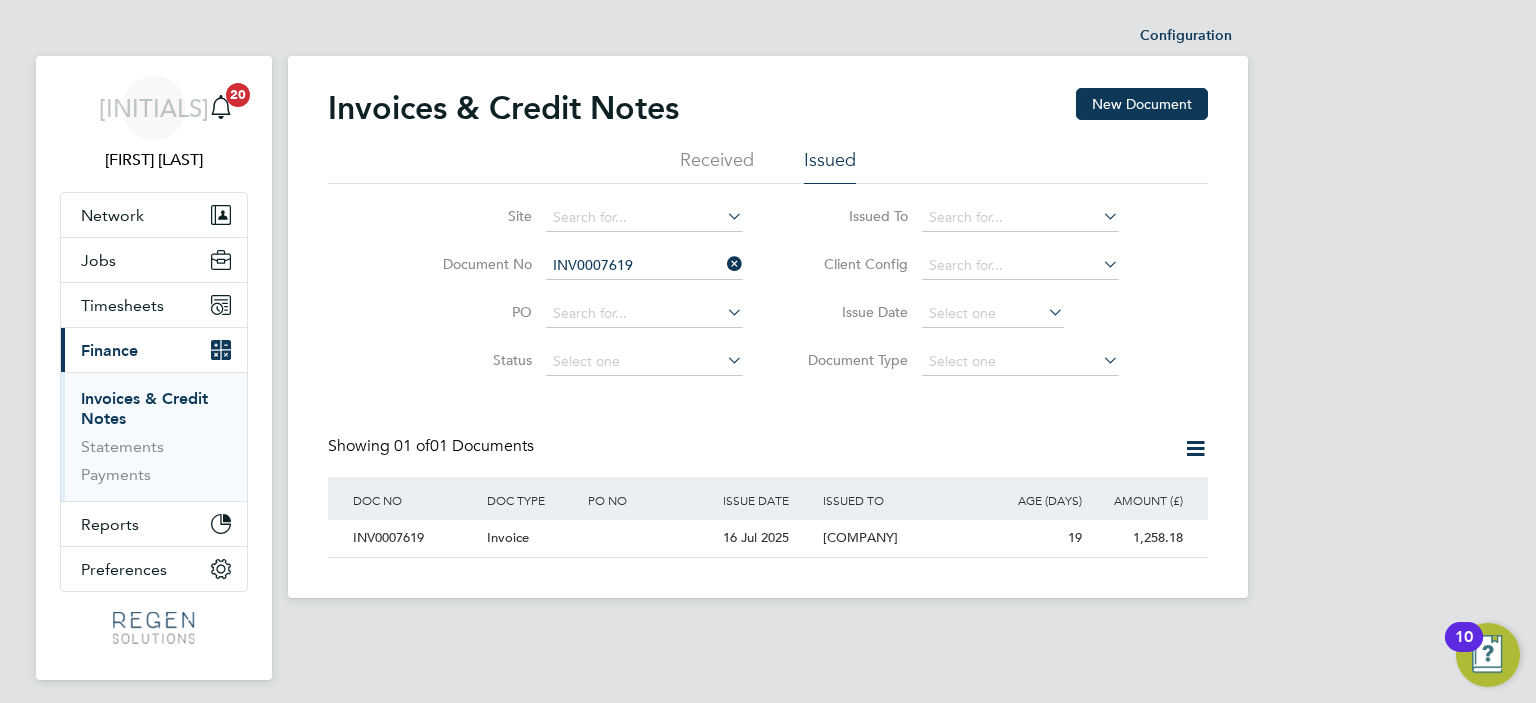 click on "INV0007619" 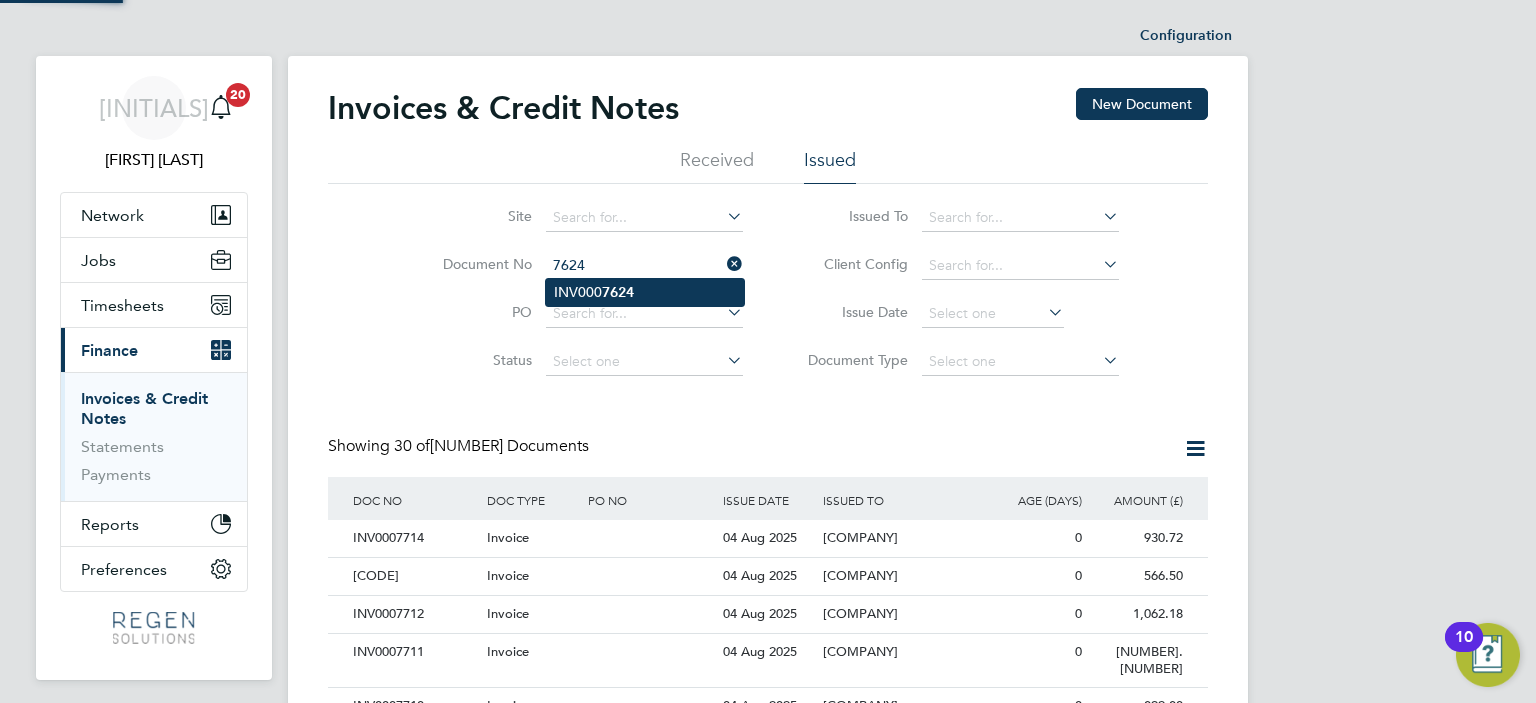 click on "7624" 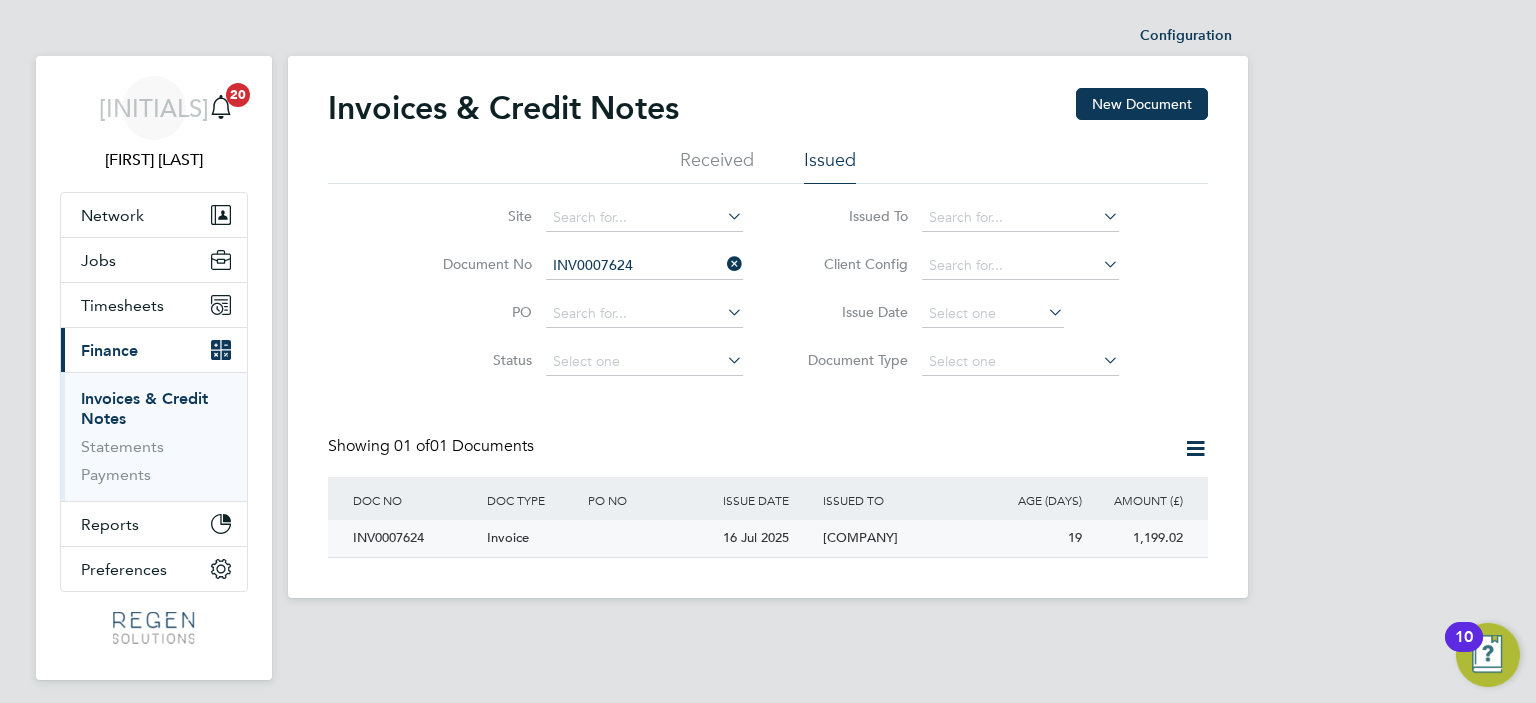 click 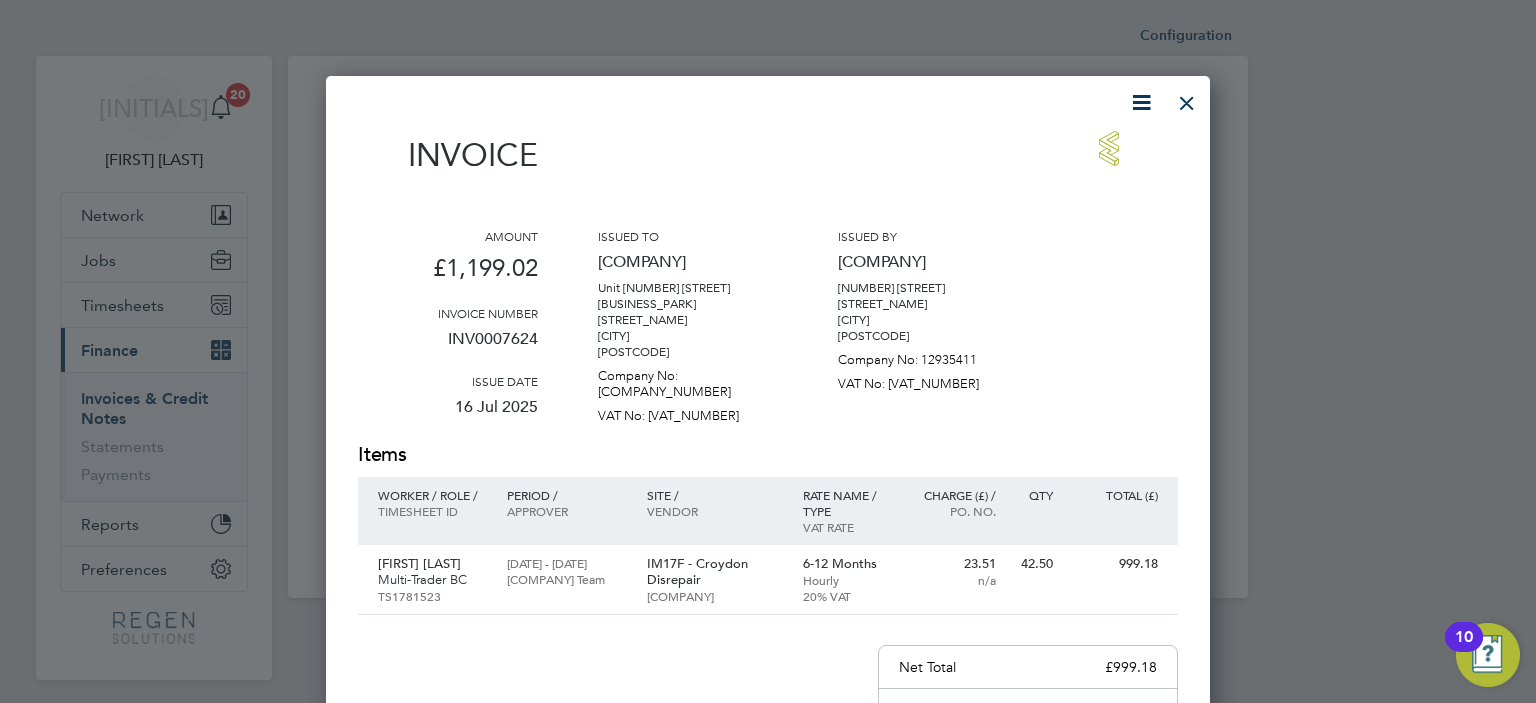 drag, startPoint x: 1192, startPoint y: 105, endPoint x: 1112, endPoint y: 141, distance: 87.72685 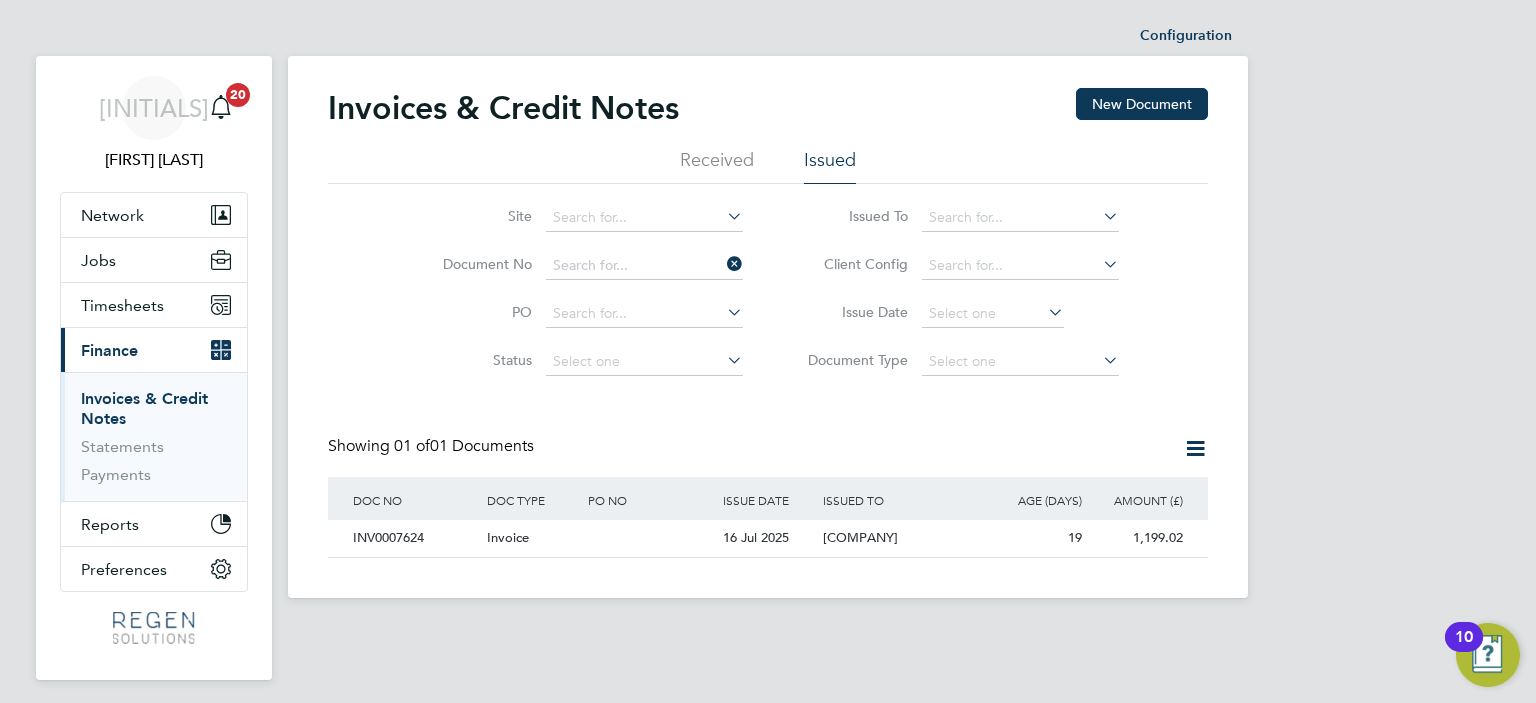 drag, startPoint x: 649, startPoint y: 262, endPoint x: 650, endPoint y: 235, distance: 27.018513 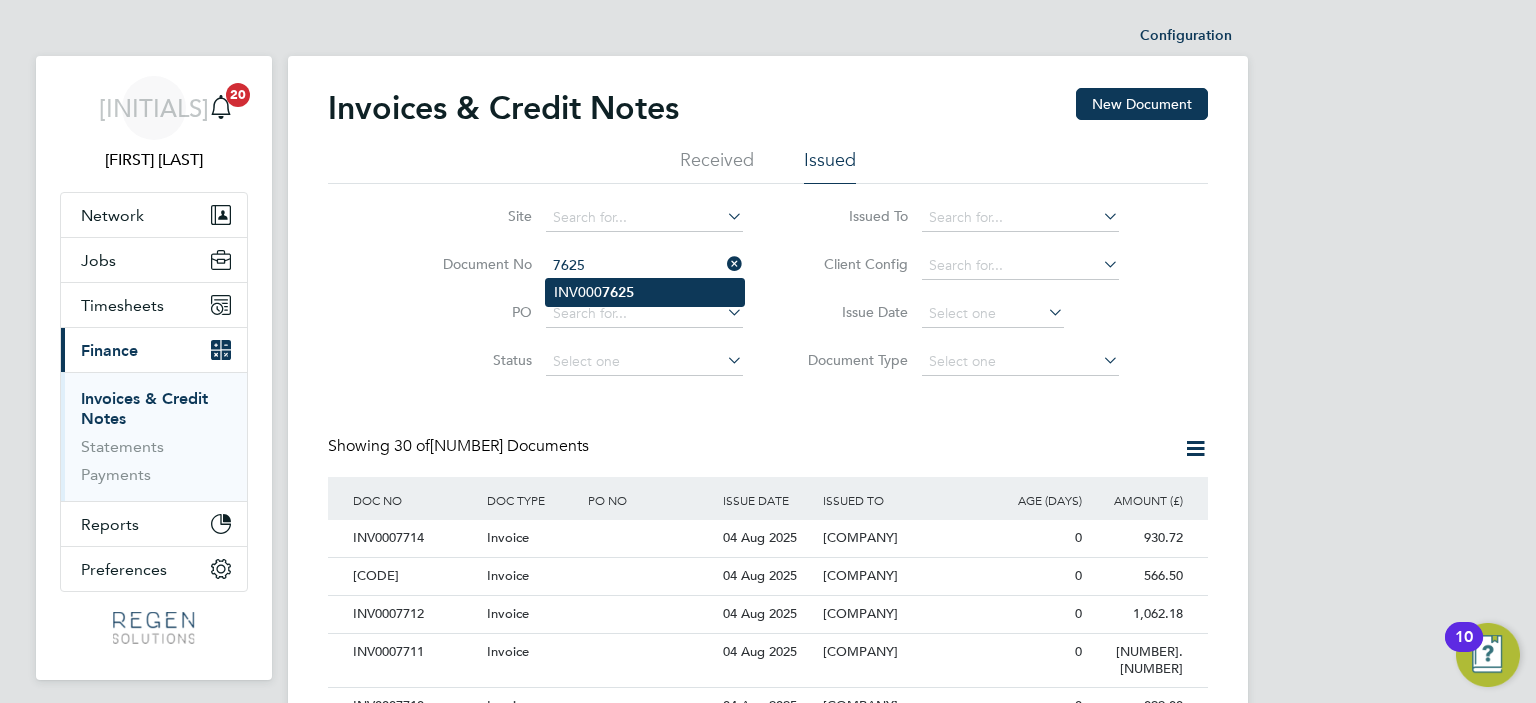 click on "7625" 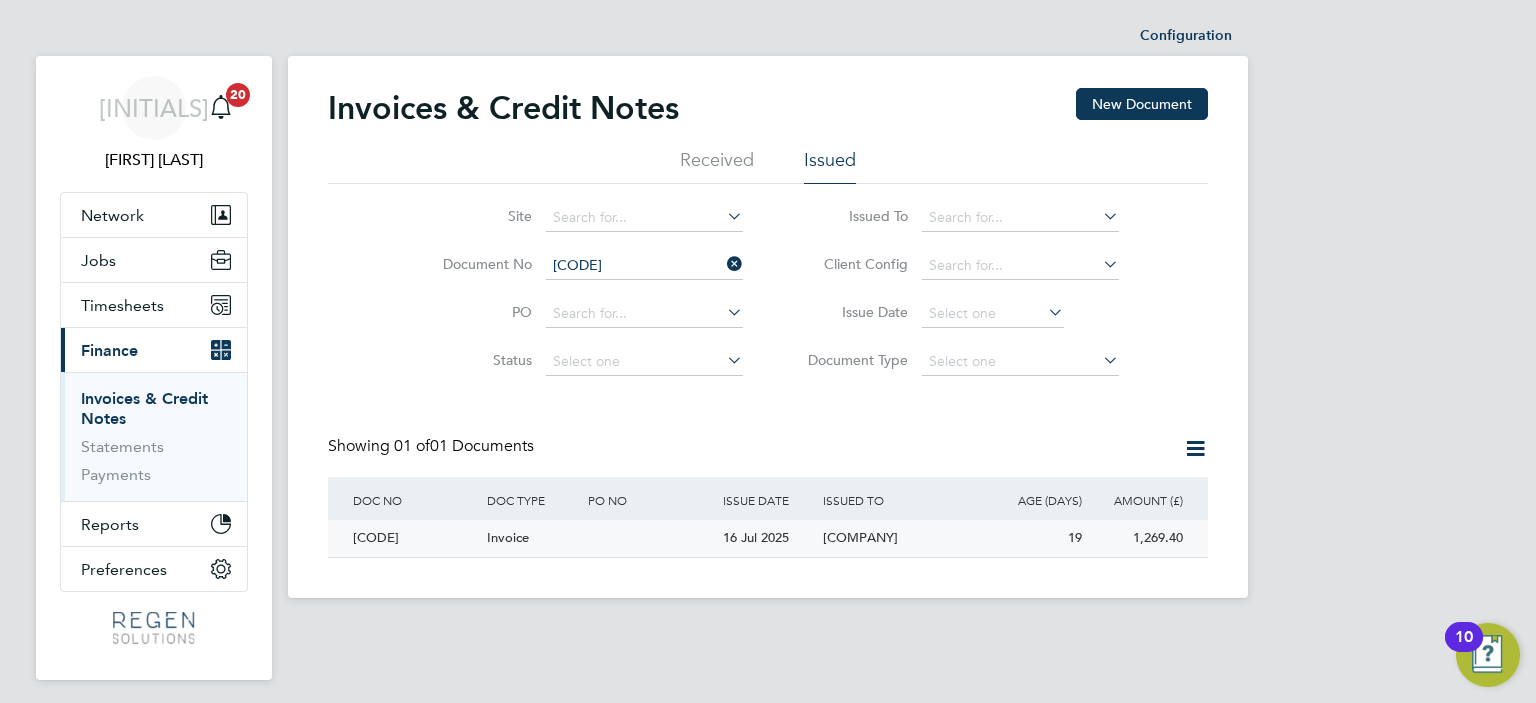 click 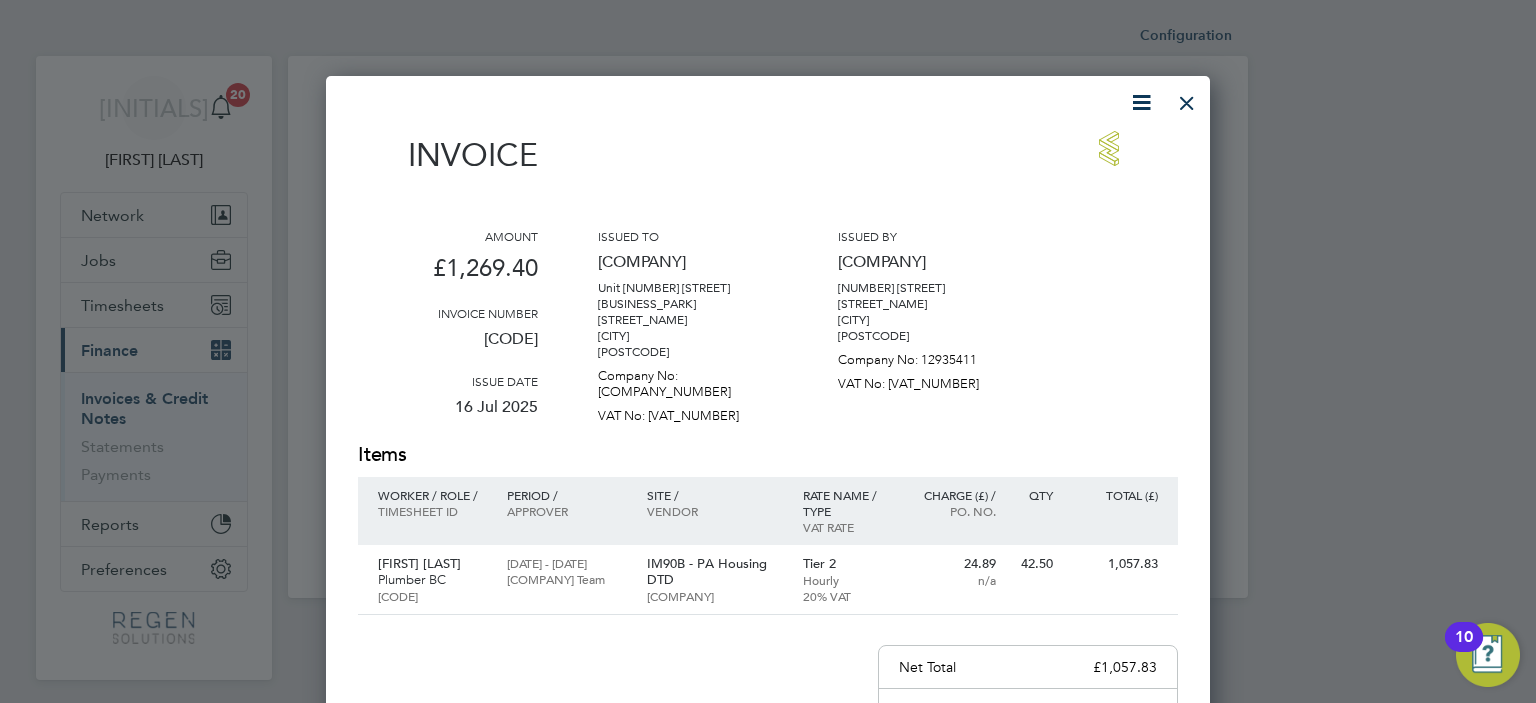 drag, startPoint x: 1176, startPoint y: 99, endPoint x: 1114, endPoint y: 127, distance: 68.0294 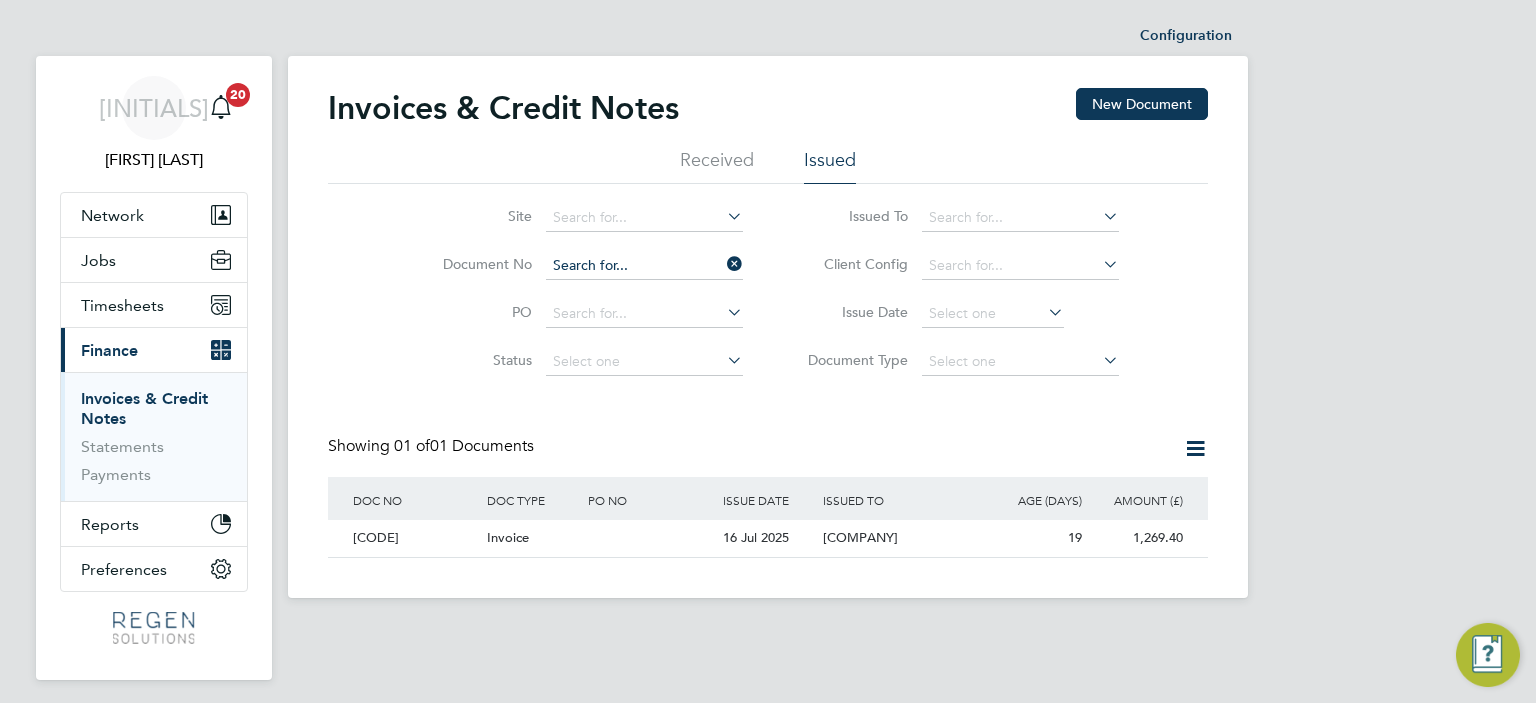 click 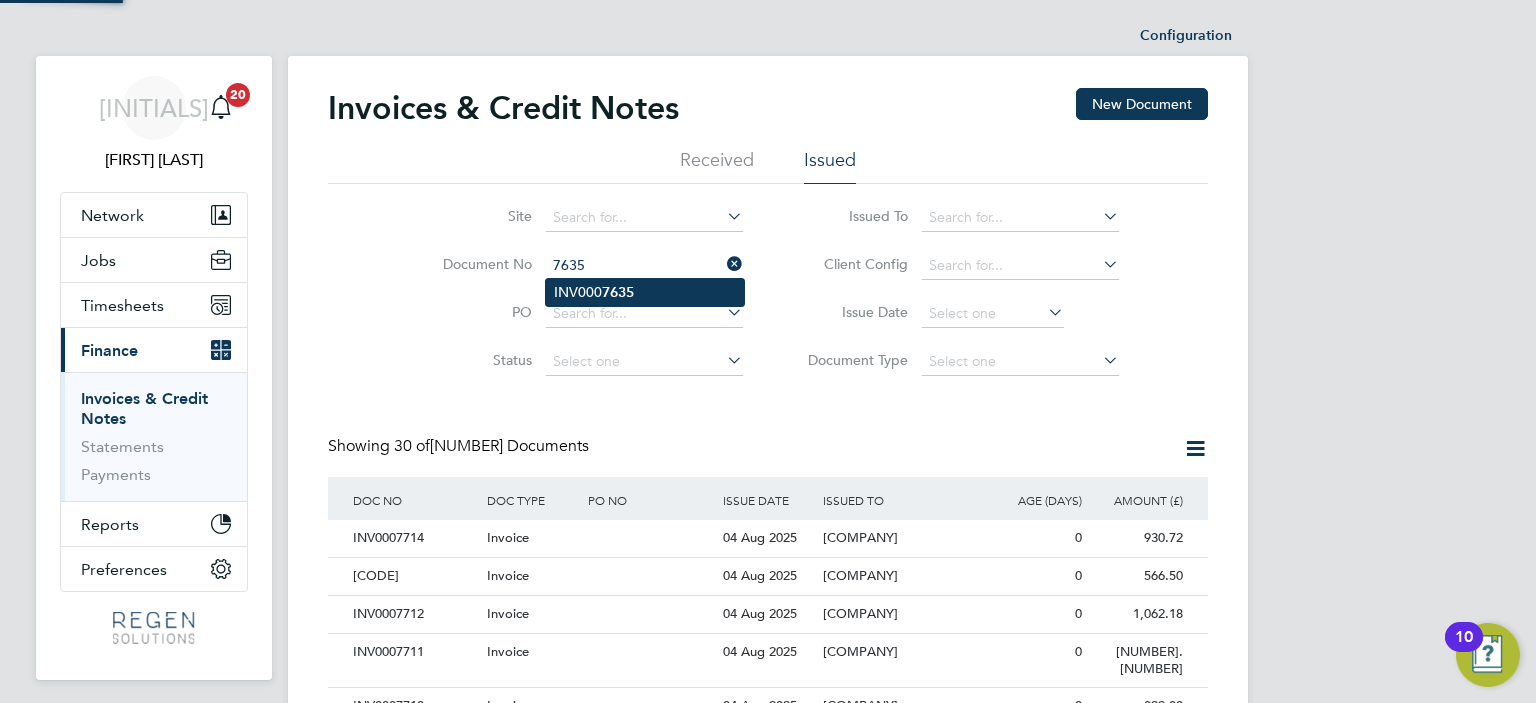 click on "INV000 7635" 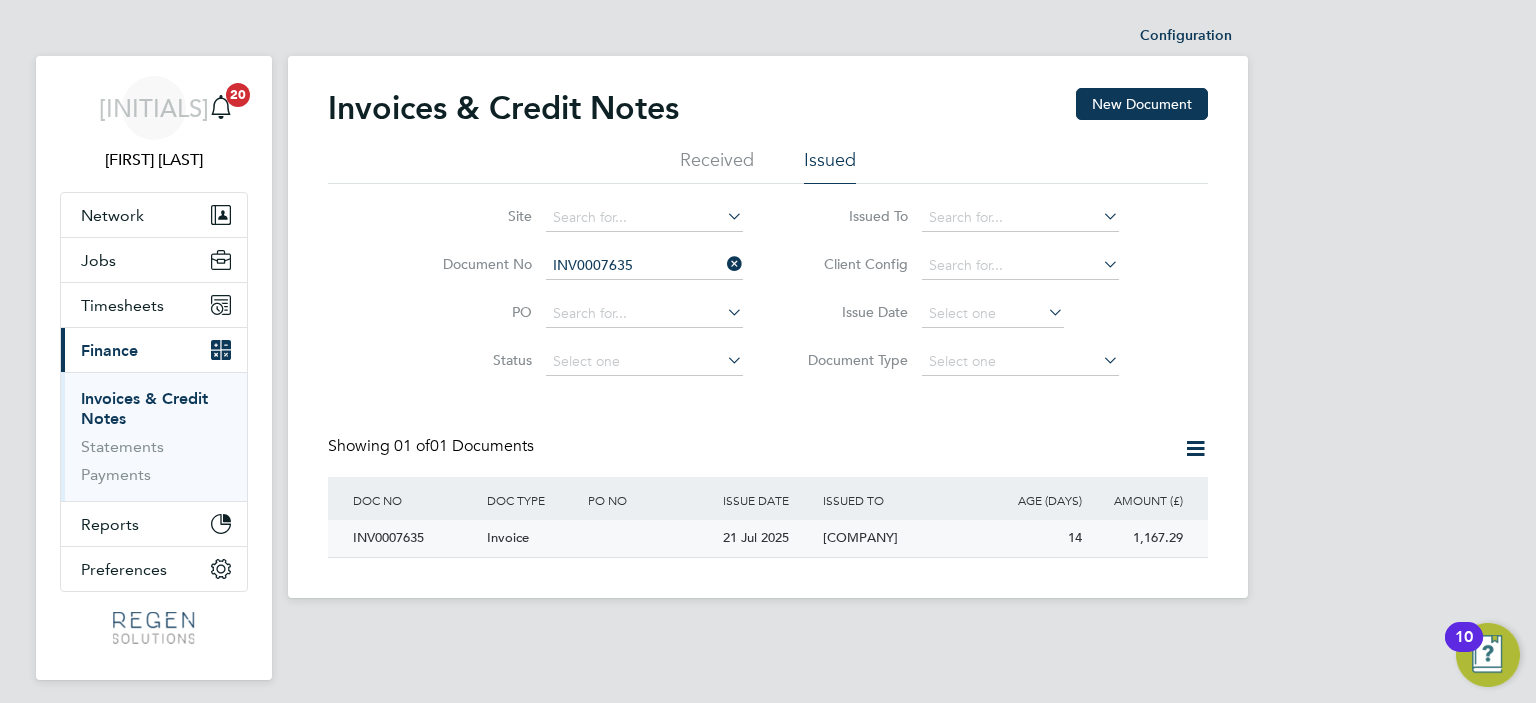 click 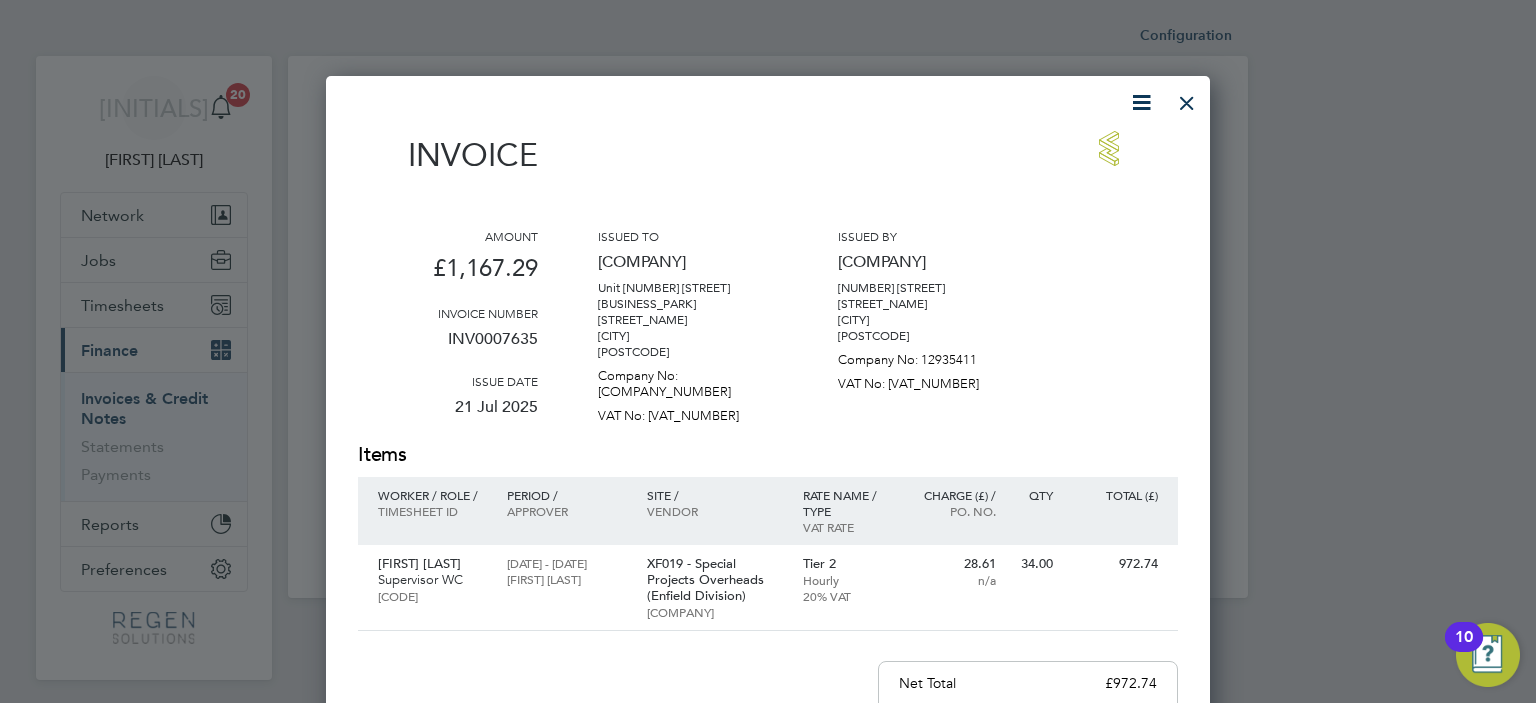 click at bounding box center (1187, 98) 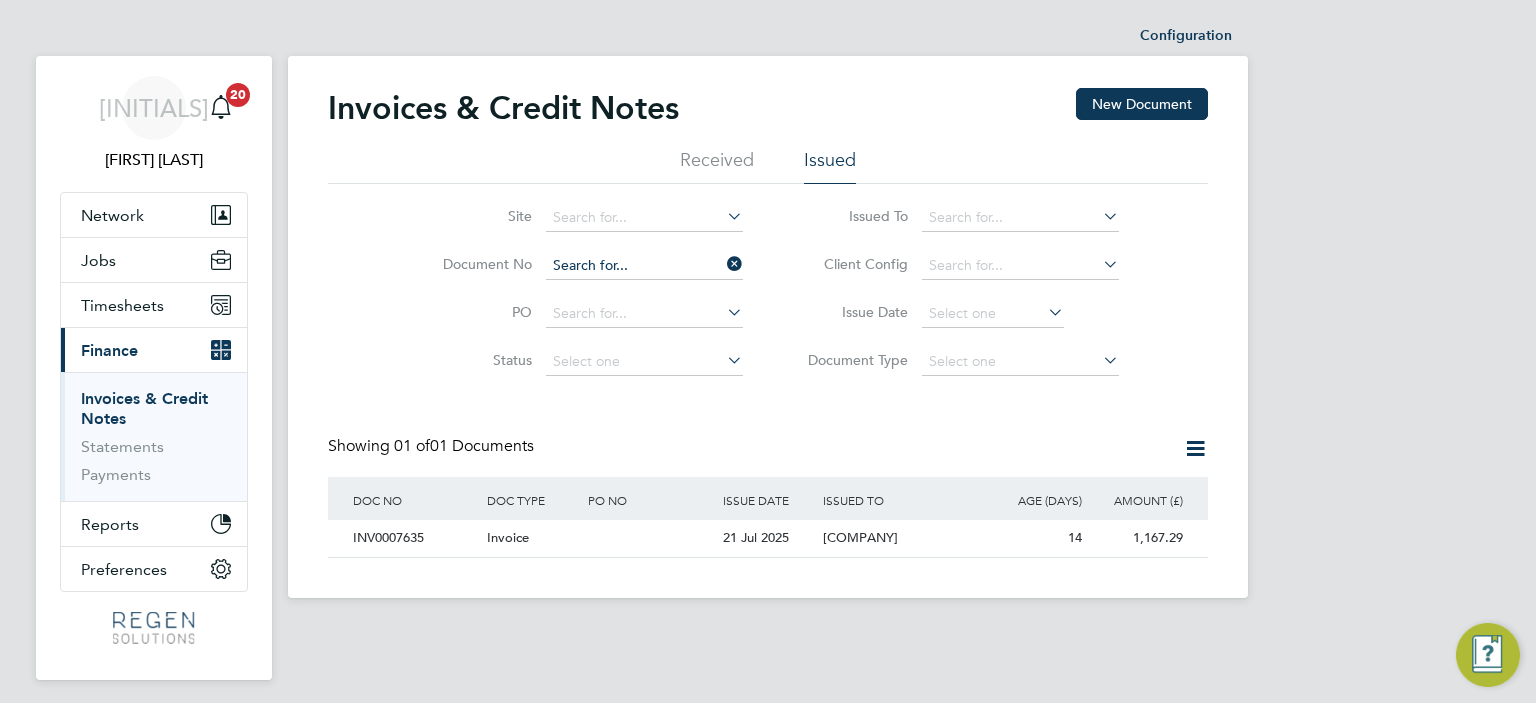 click 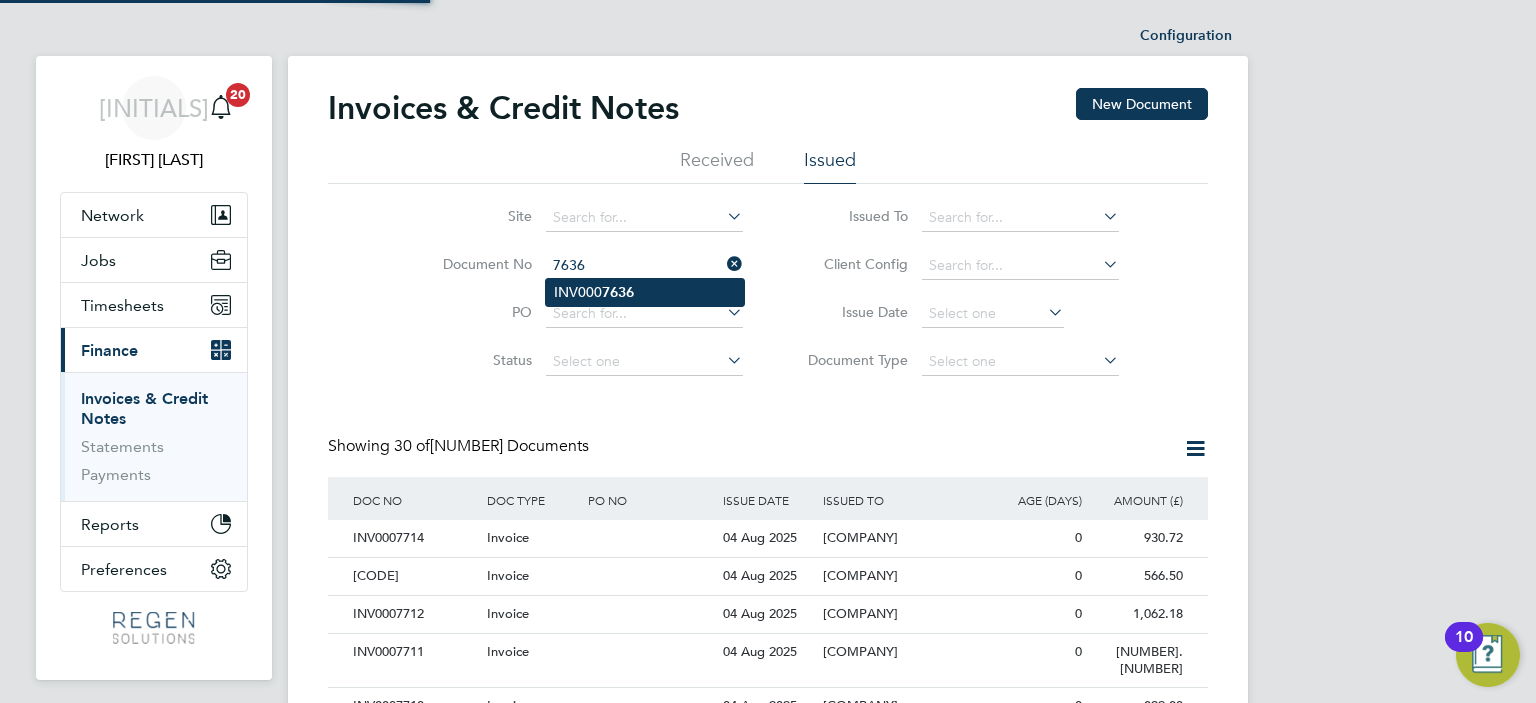 click on "7636" 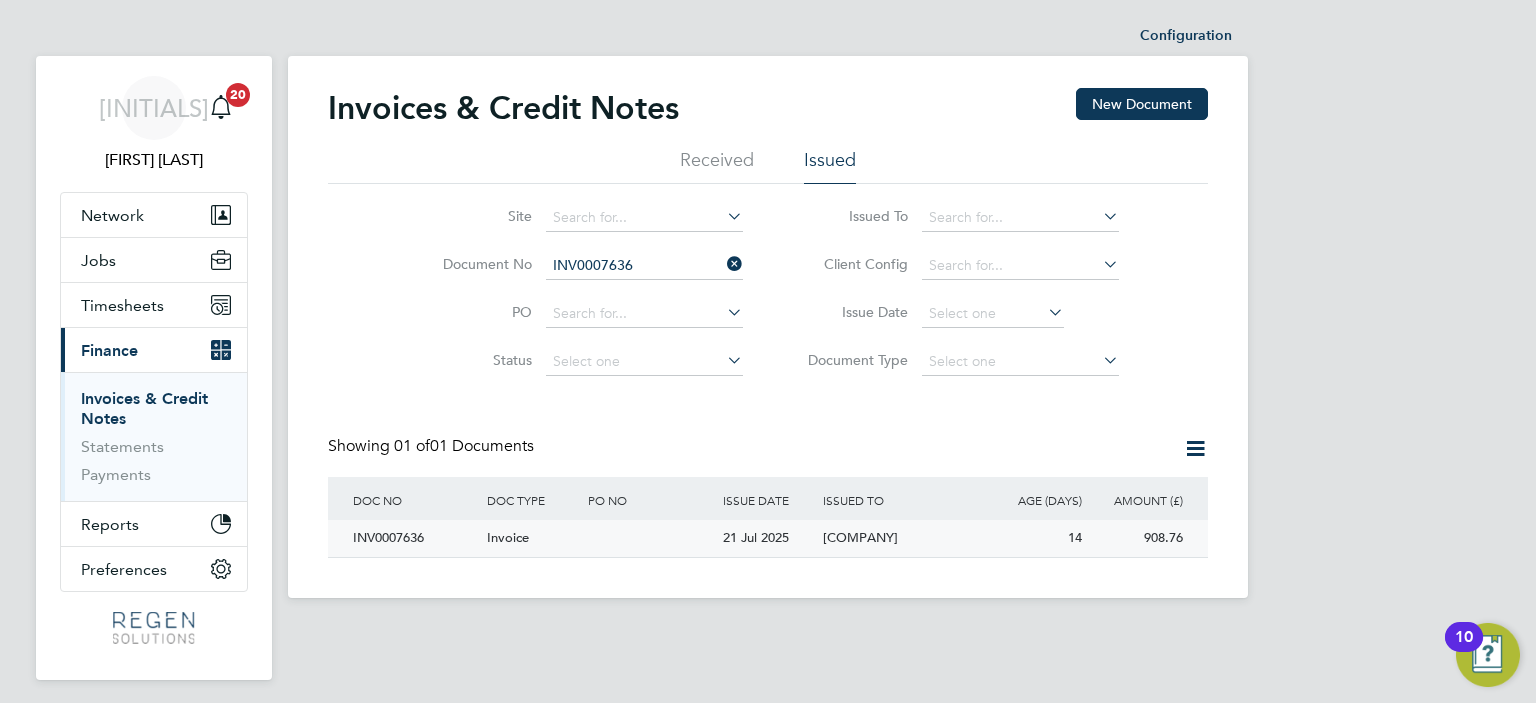 click 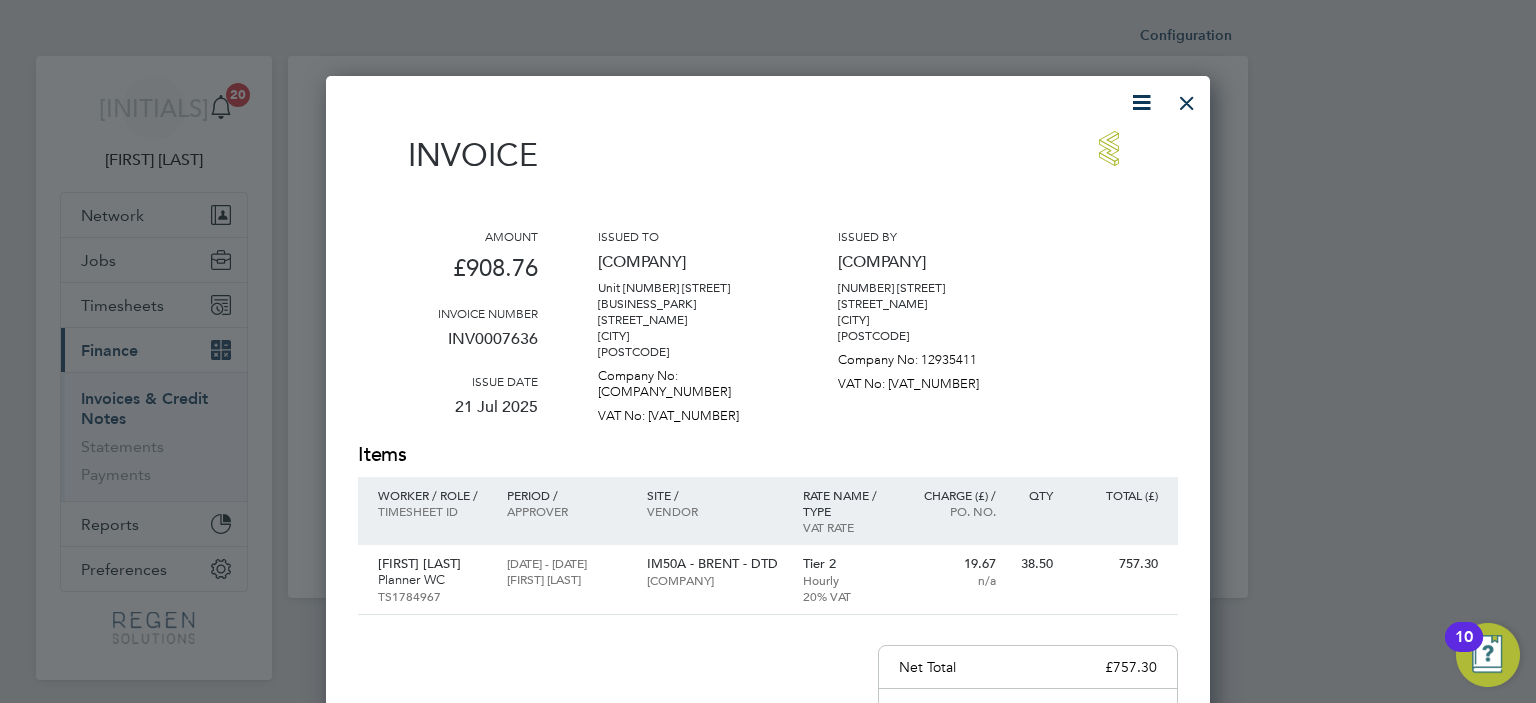 click at bounding box center (1187, 98) 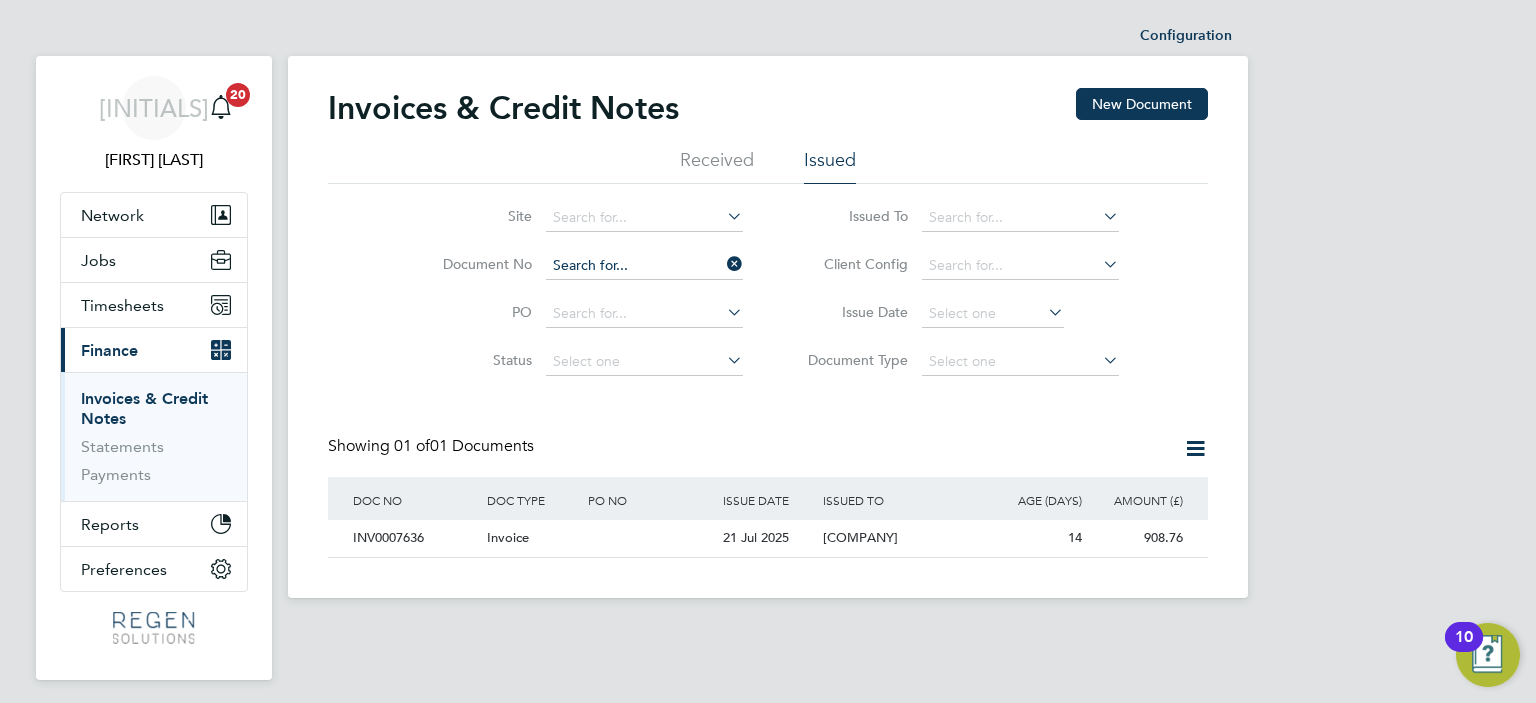 click 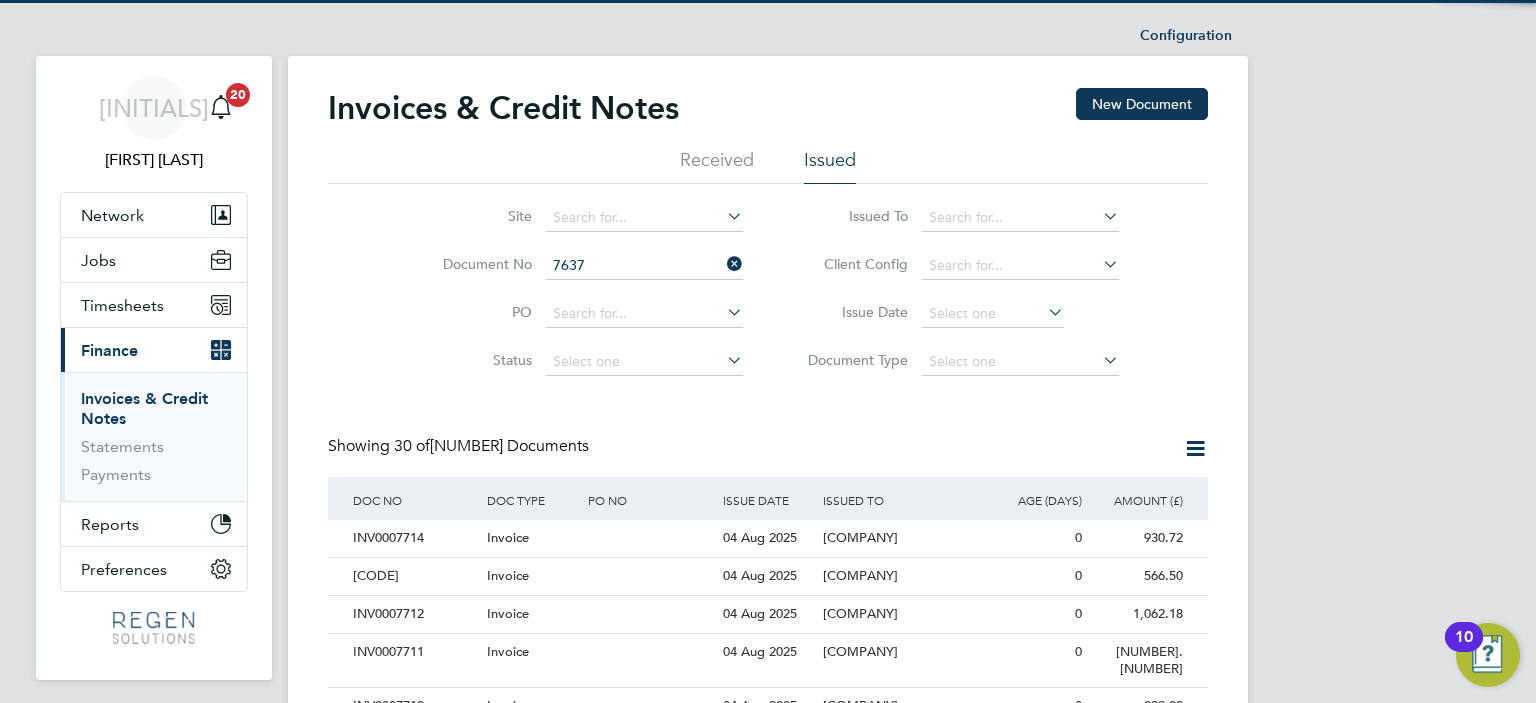 click on "7637" 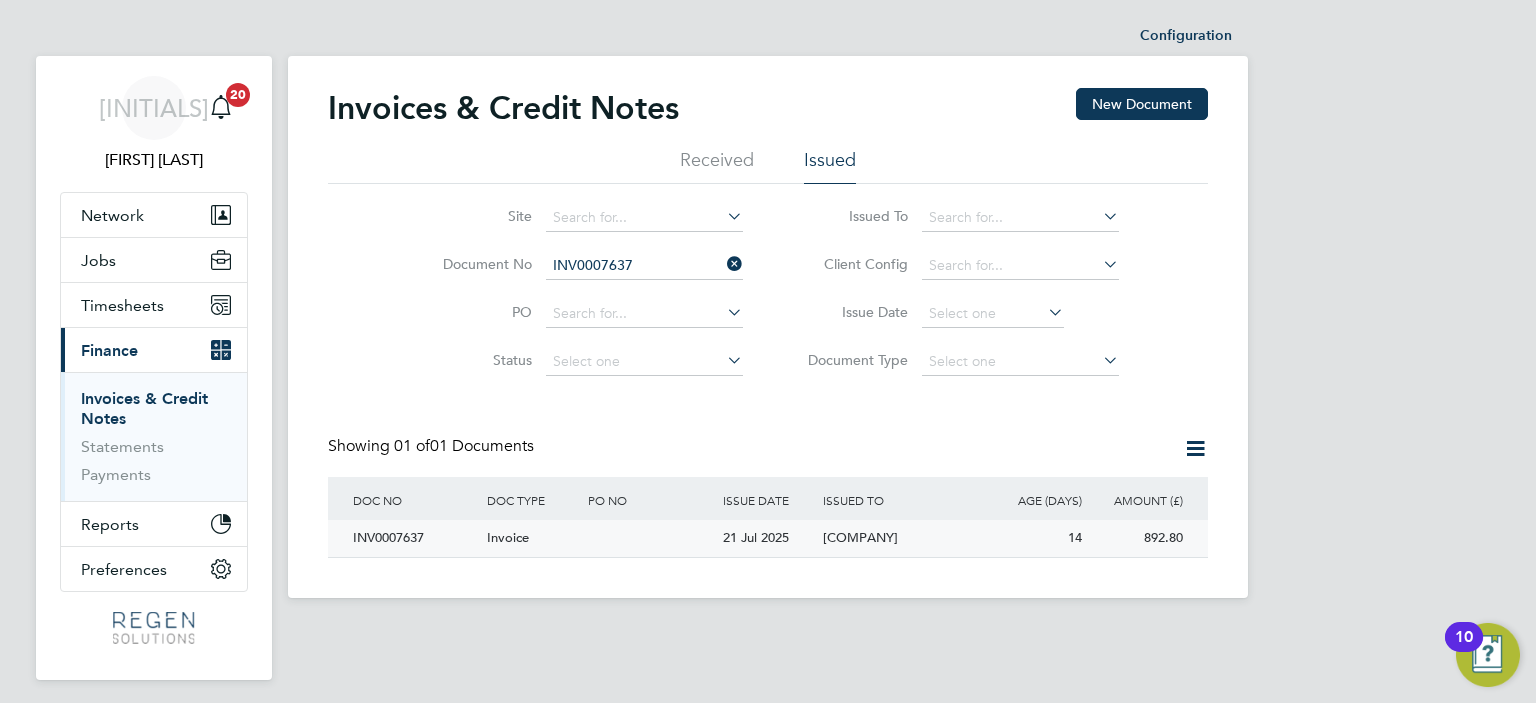 click 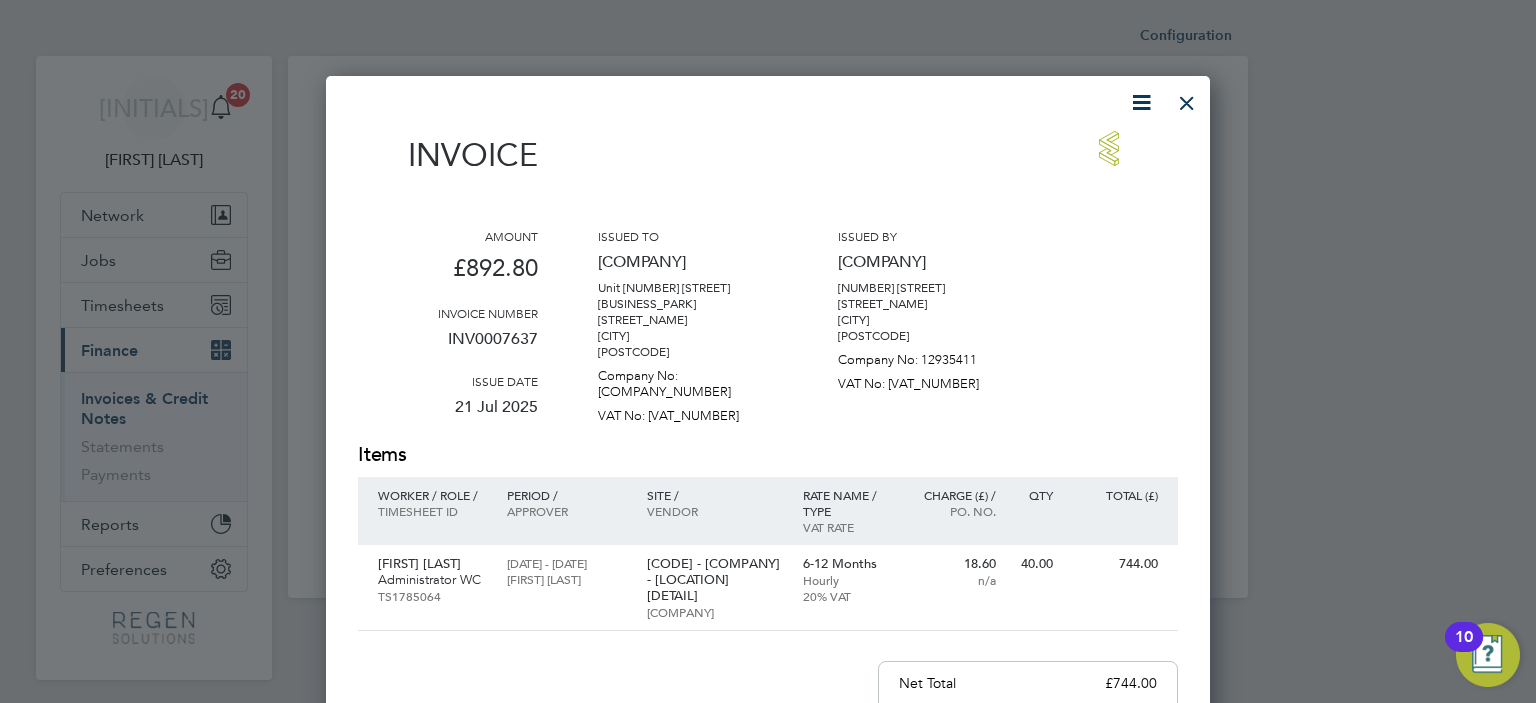 drag, startPoint x: 1190, startPoint y: 105, endPoint x: 1164, endPoint y: 86, distance: 32.202484 